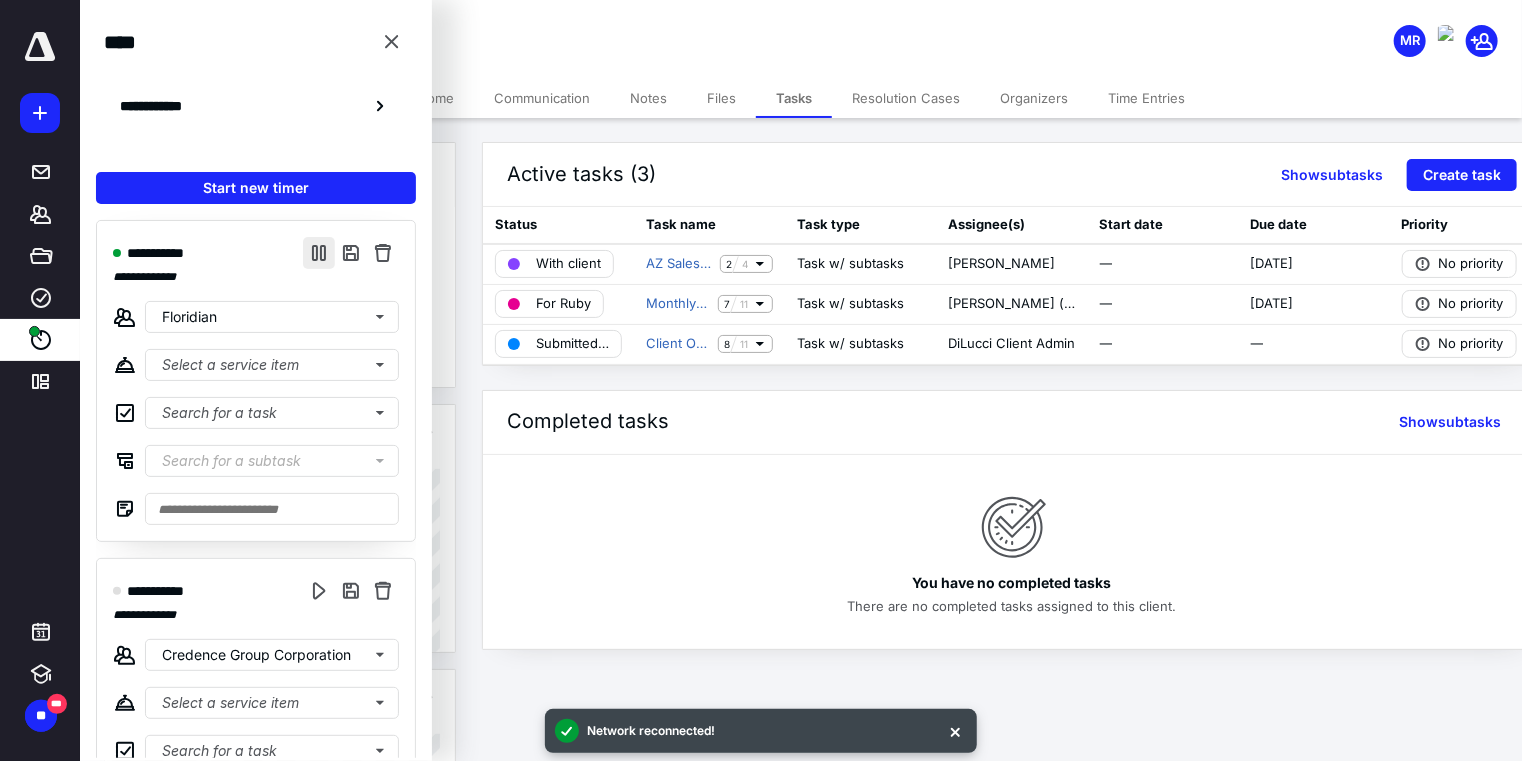 scroll, scrollTop: 0, scrollLeft: 0, axis: both 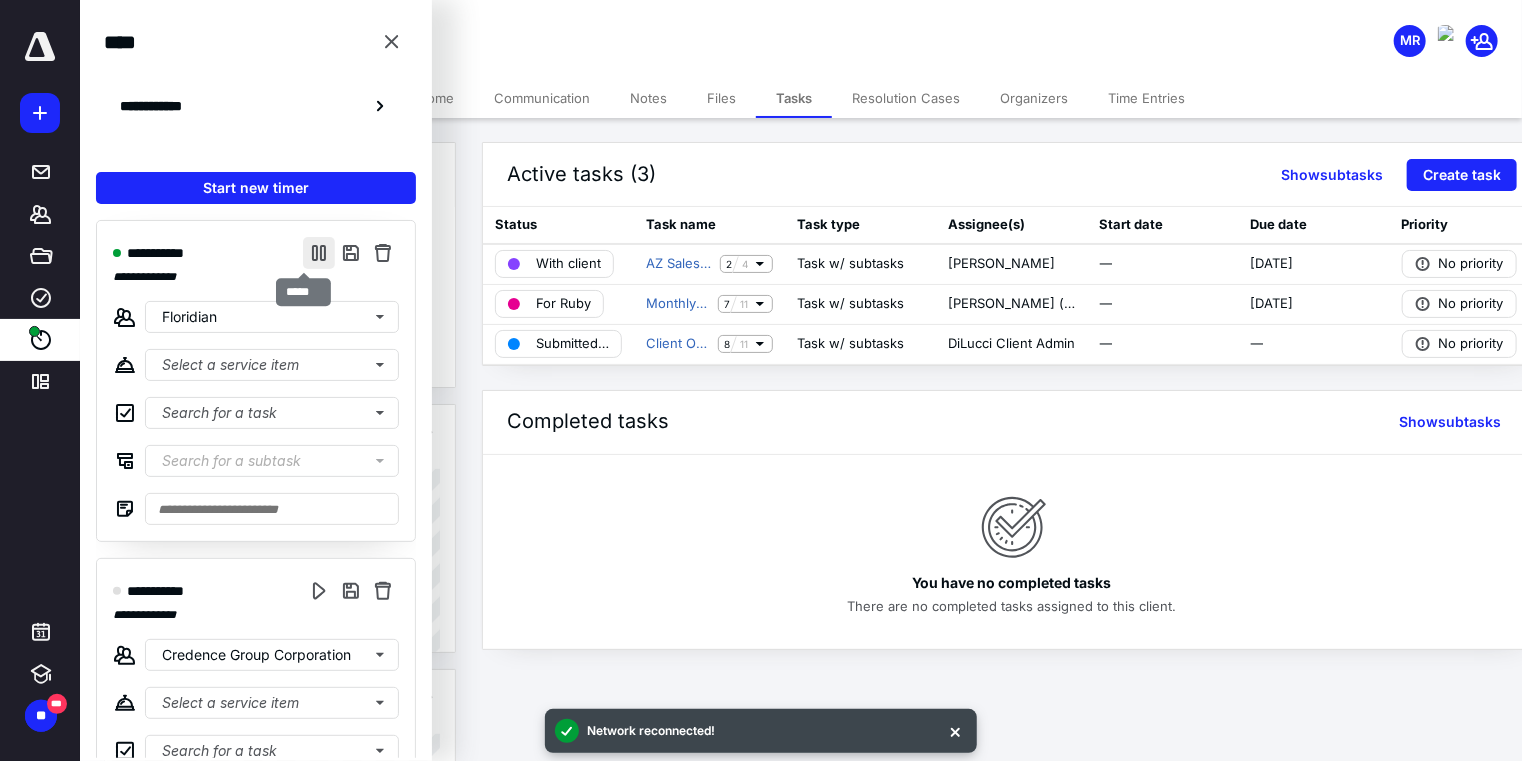 click at bounding box center (319, 253) 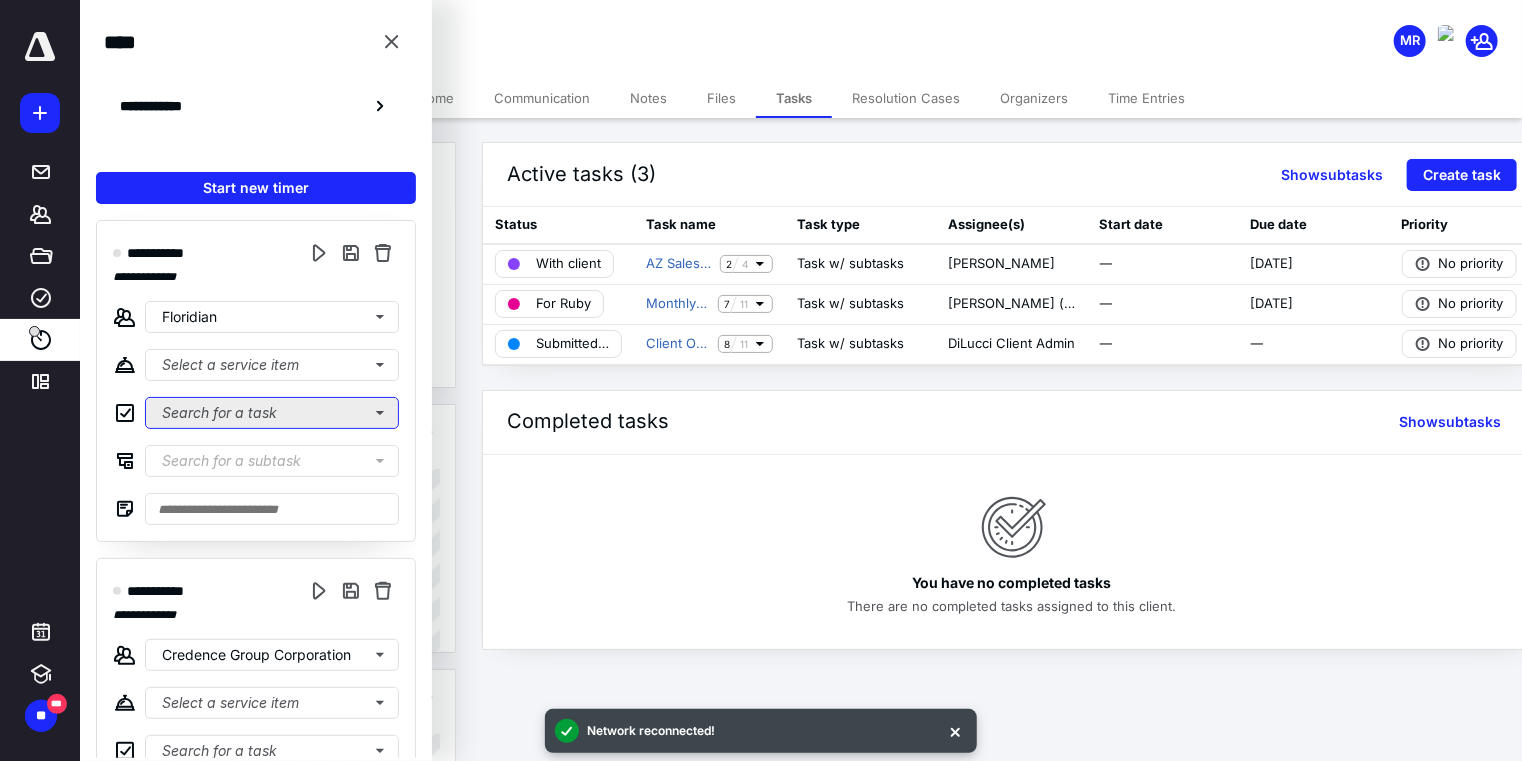 click on "Search for a task" at bounding box center (272, 413) 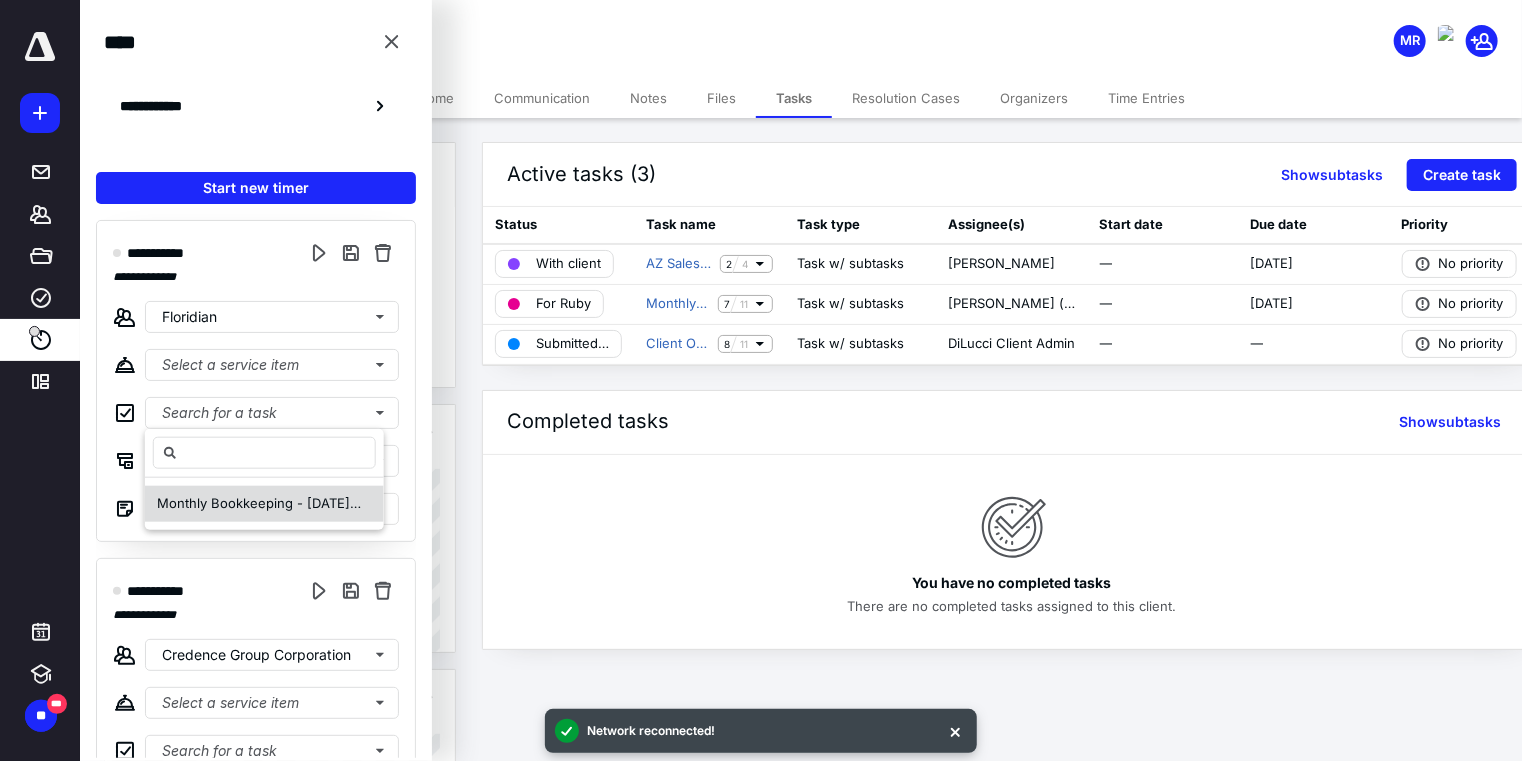 click on "Monthly Bookkeeping - [DATE]-[DATE]" at bounding box center (278, 503) 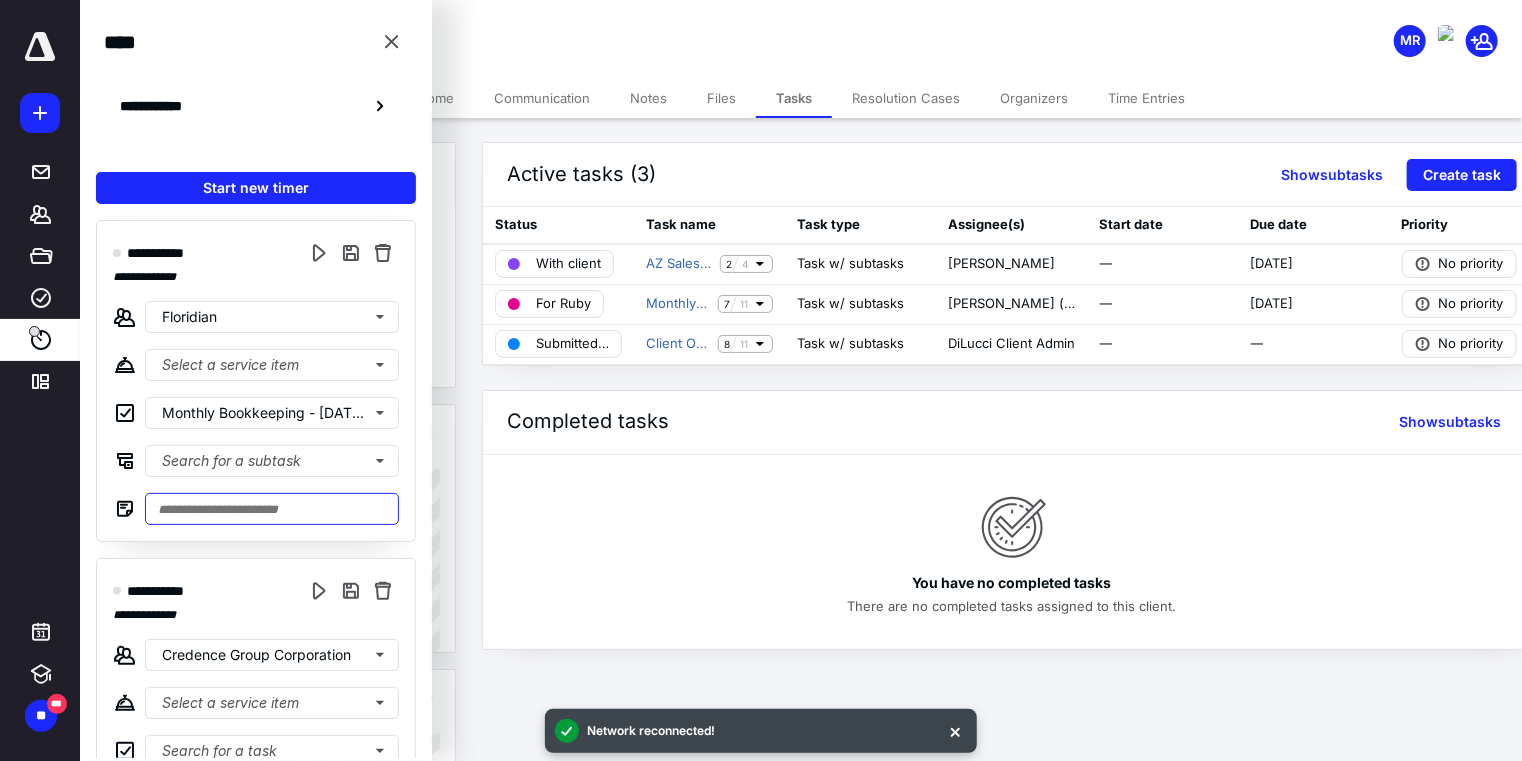click at bounding box center (272, 509) 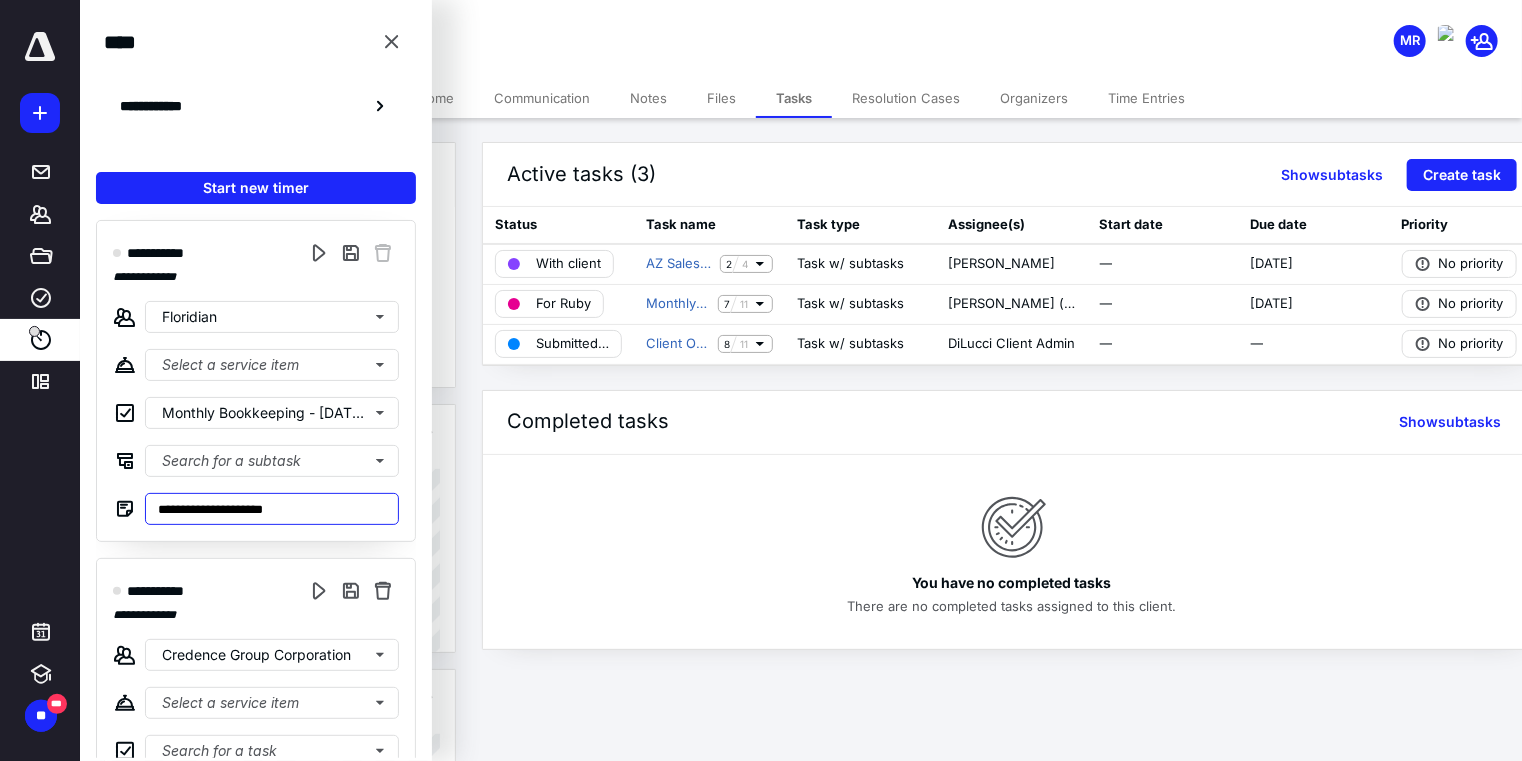 type on "**********" 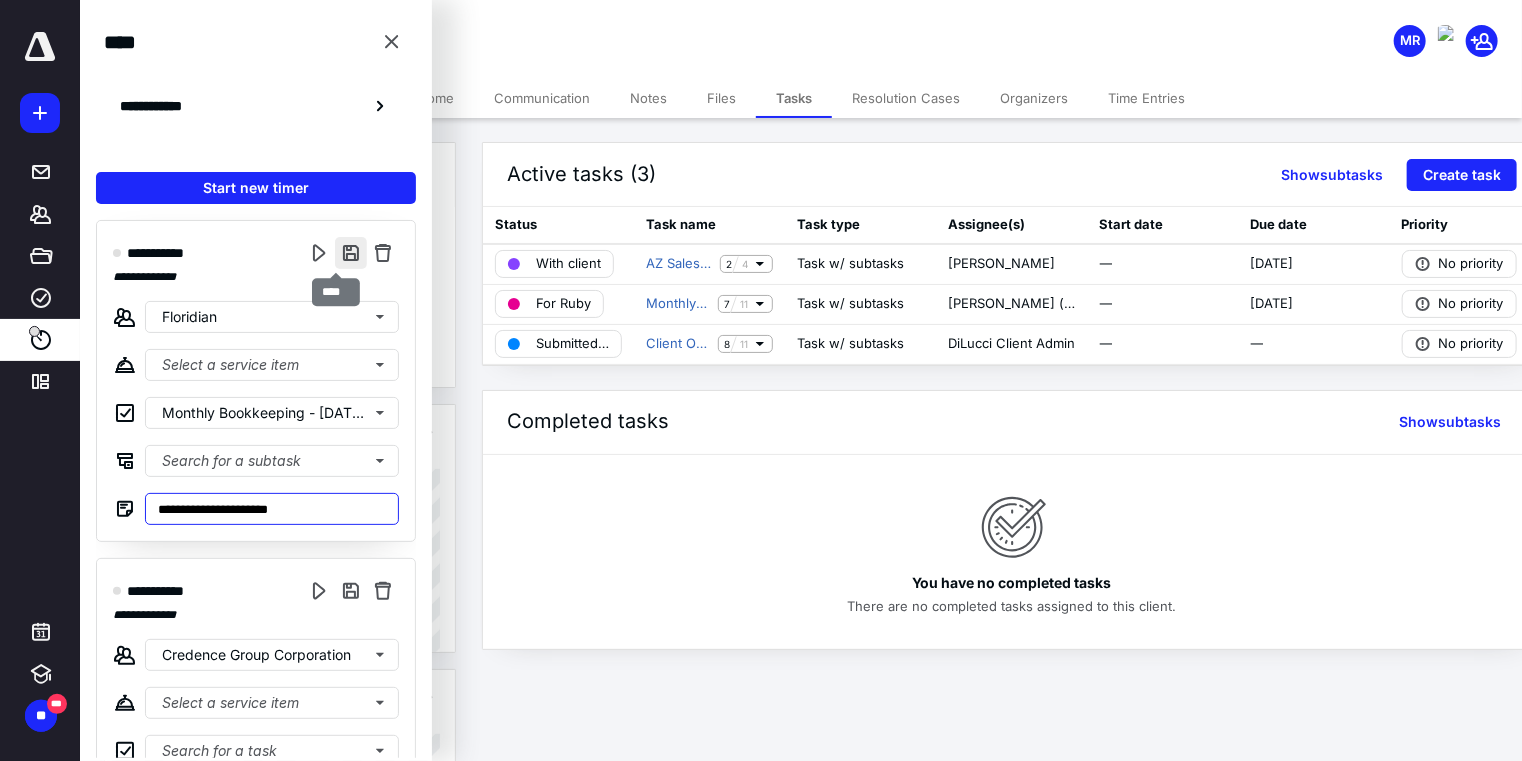 type on "**********" 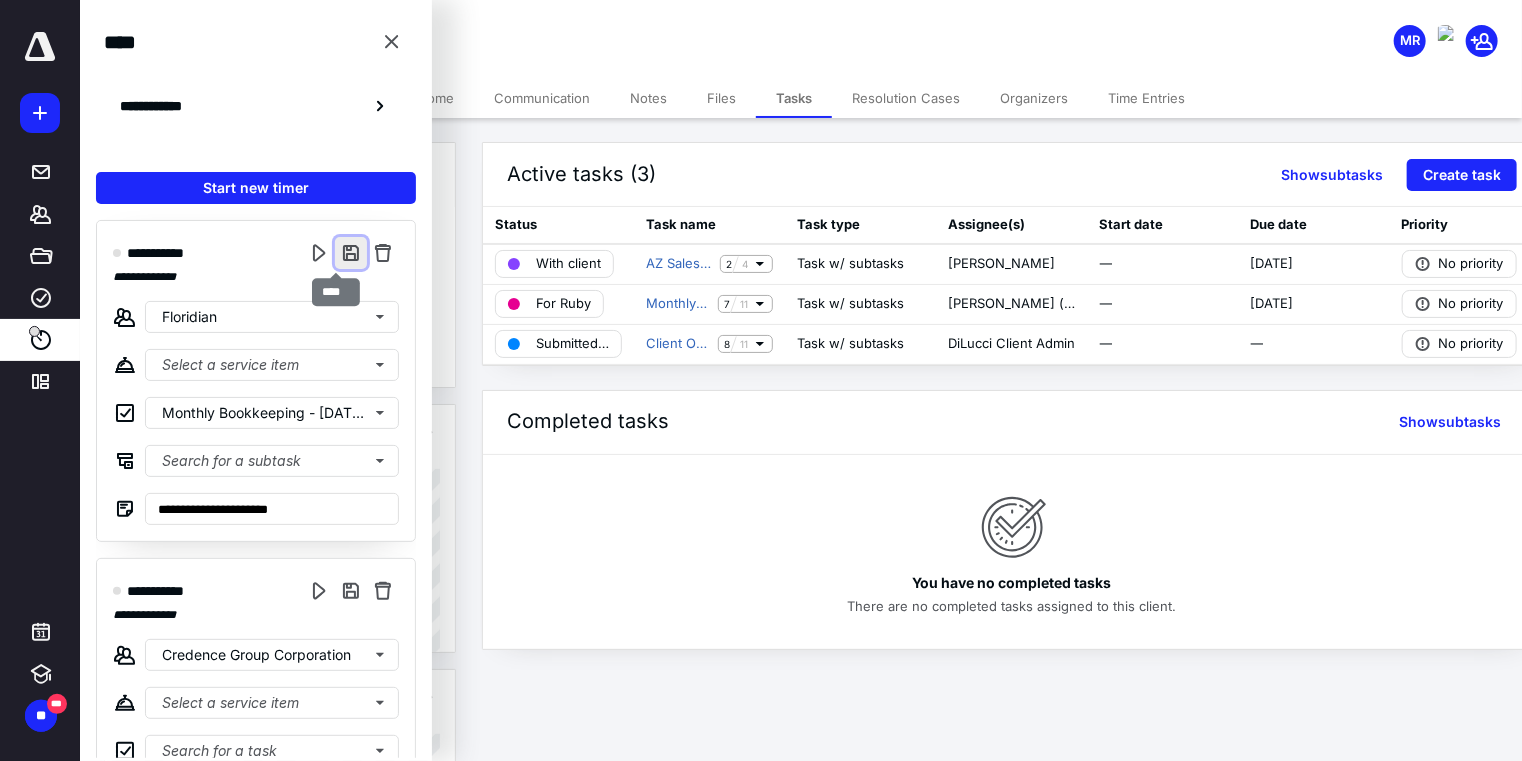 click at bounding box center (351, 253) 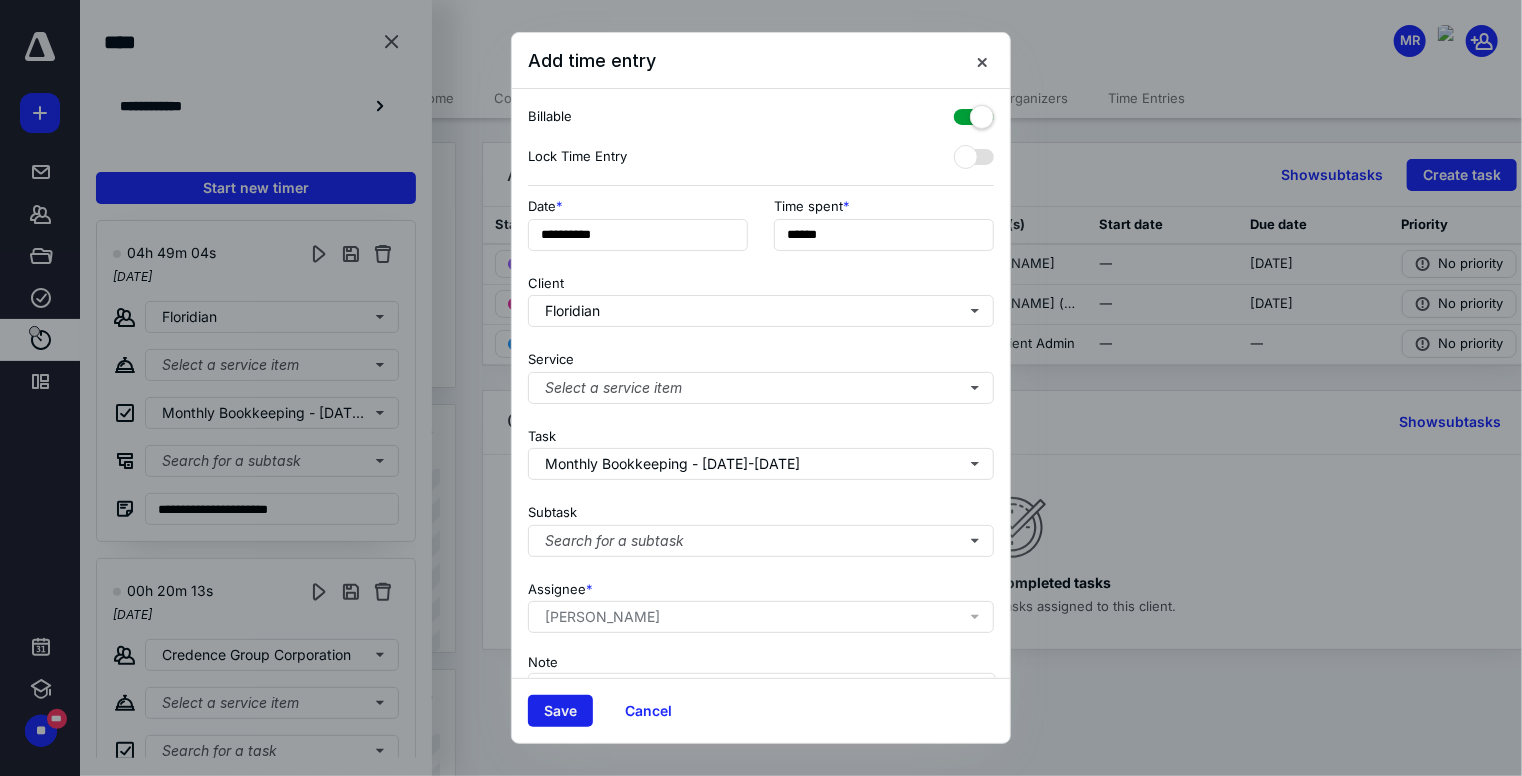 click on "Save" at bounding box center (560, 711) 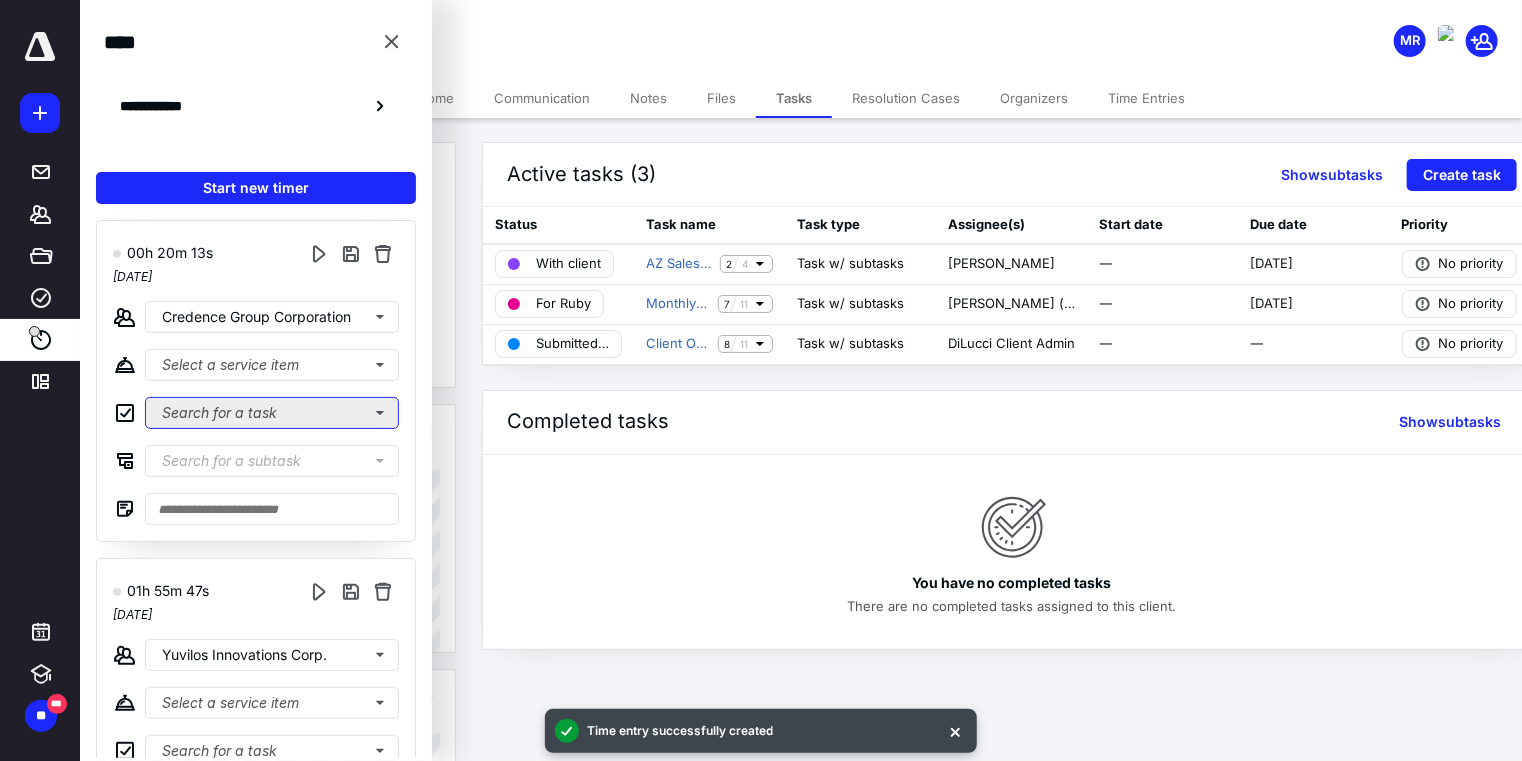 click on "Search for a task" at bounding box center (272, 413) 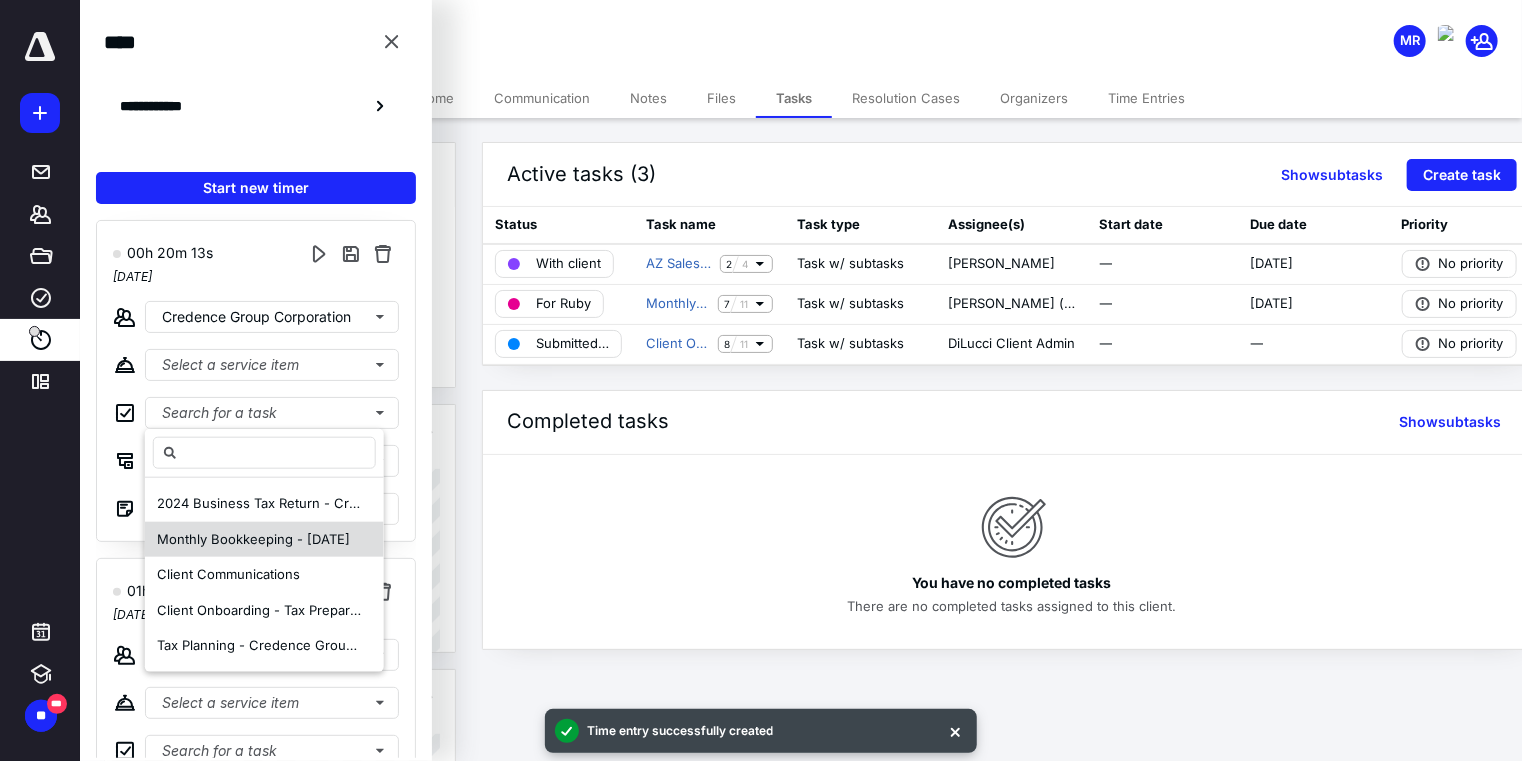 click on "Monthly Bookkeeping - [DATE]" at bounding box center (253, 538) 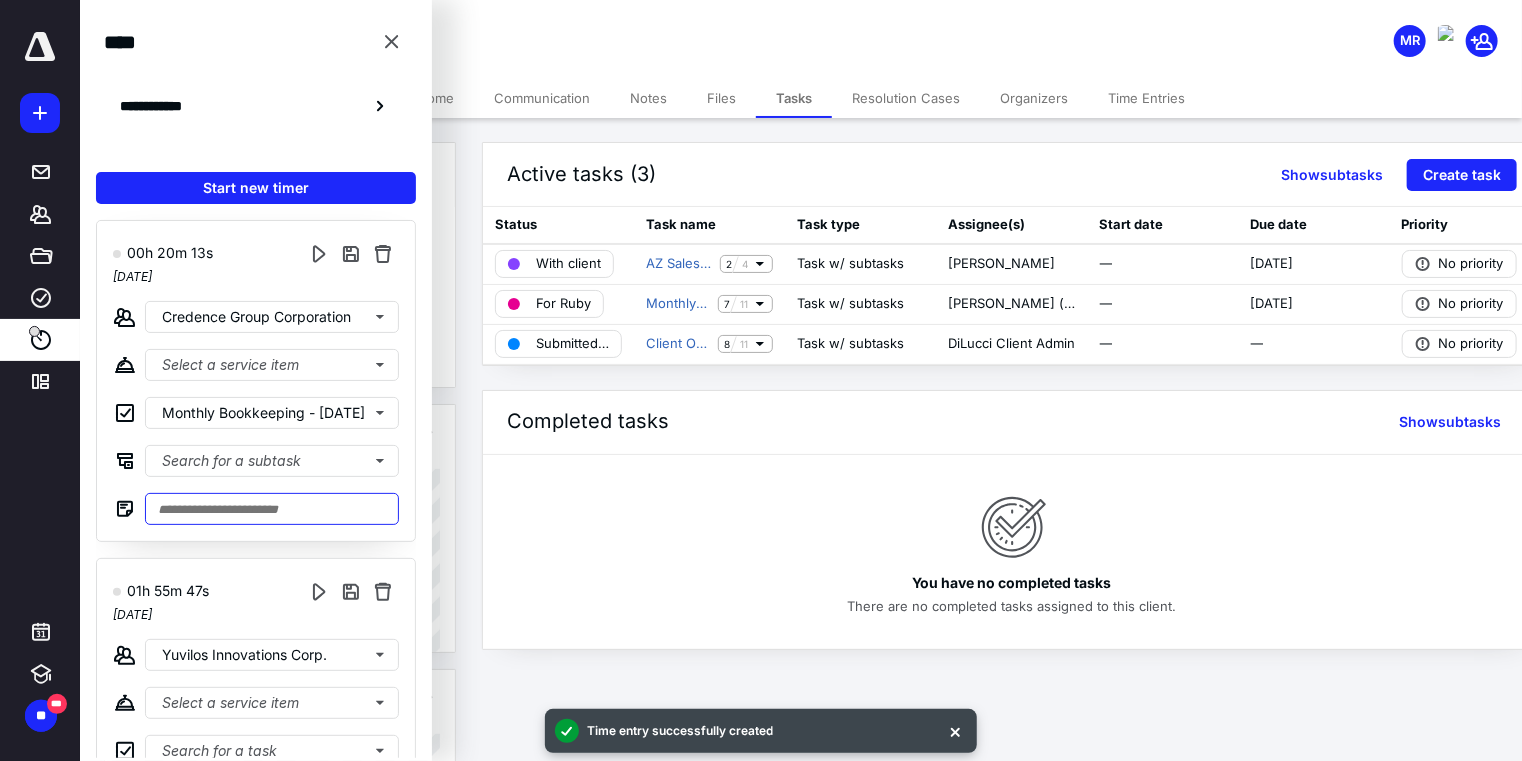 click at bounding box center [272, 509] 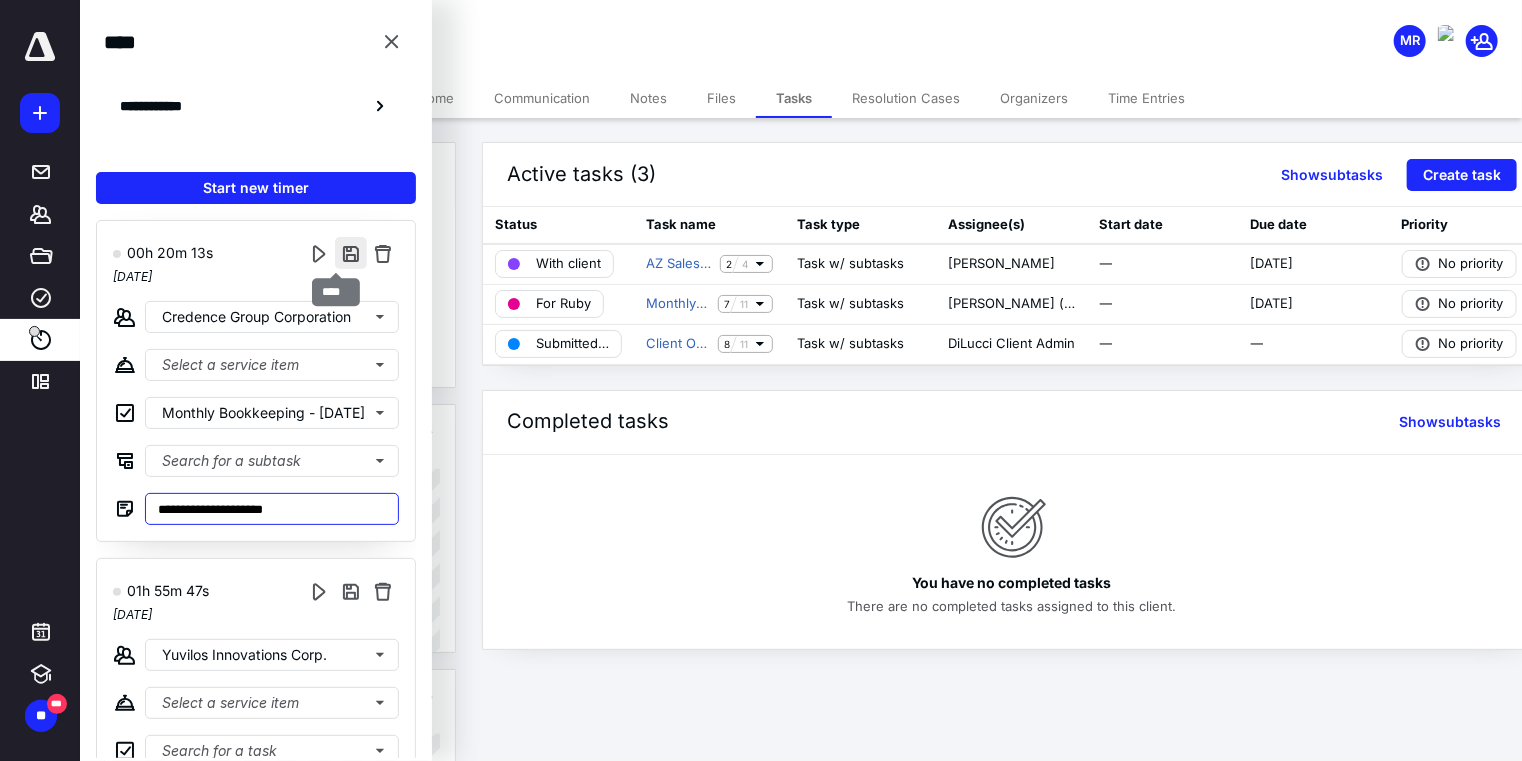 type on "**********" 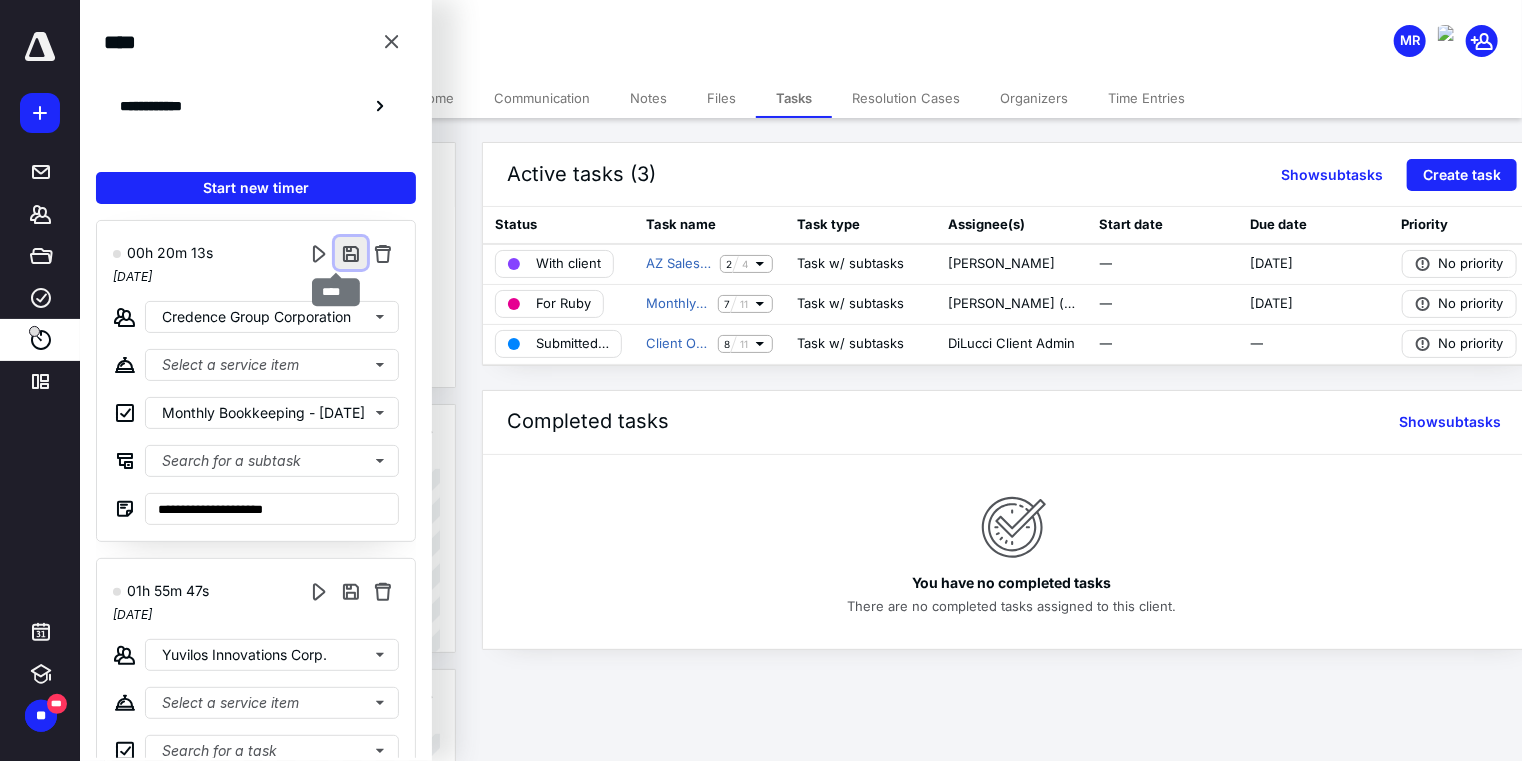 click at bounding box center (351, 253) 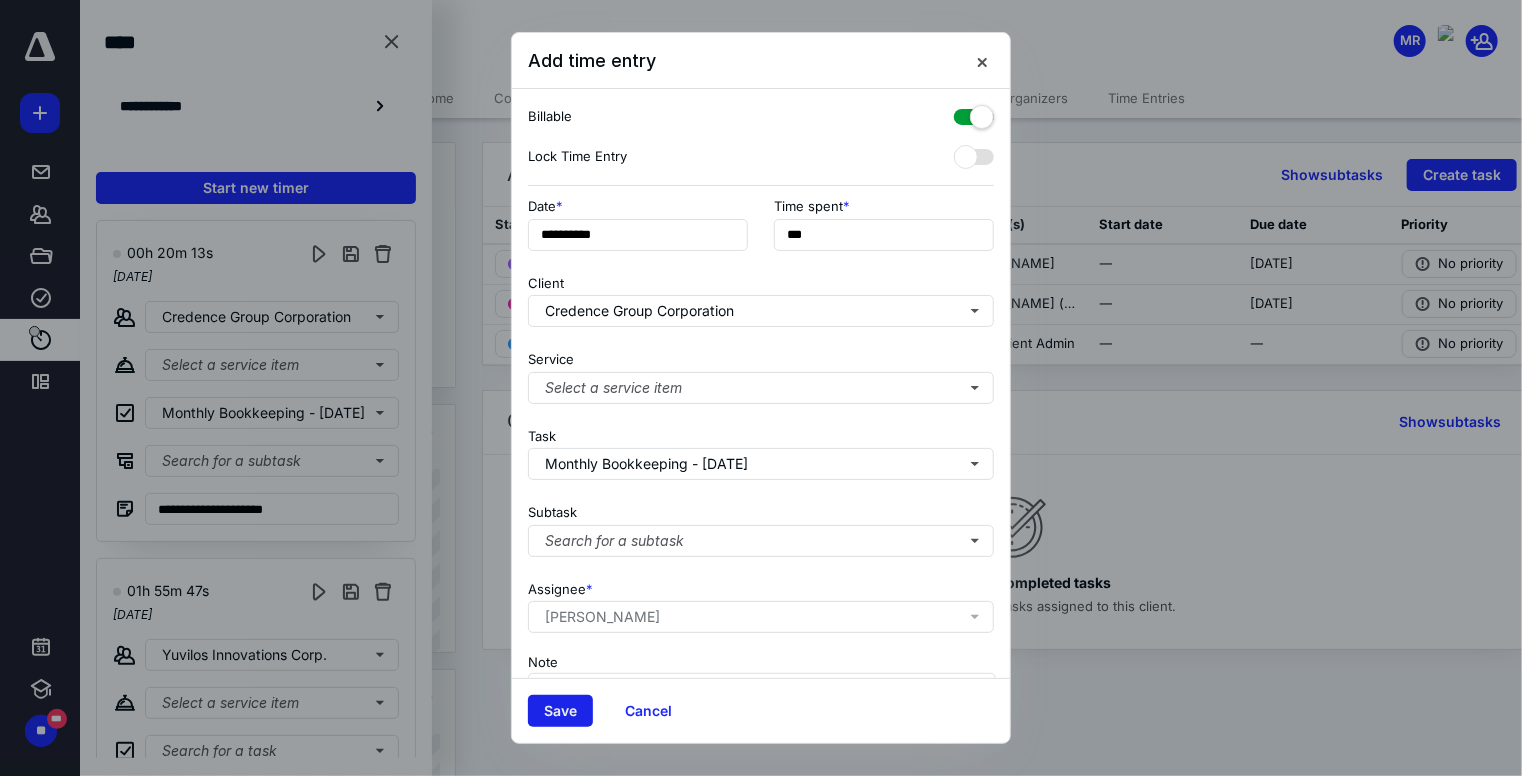 click on "Save" at bounding box center [560, 711] 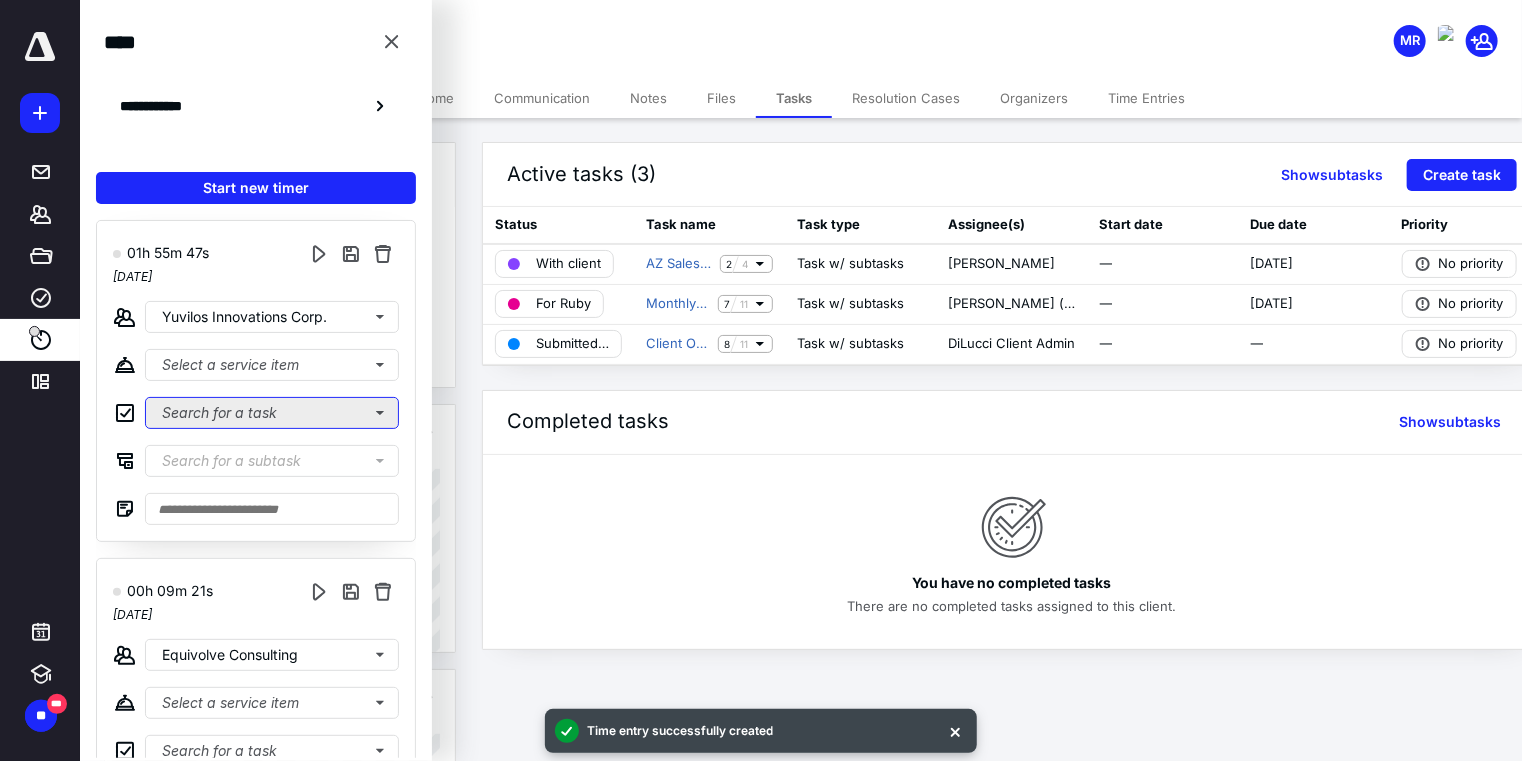 click on "Search for a task" at bounding box center (272, 413) 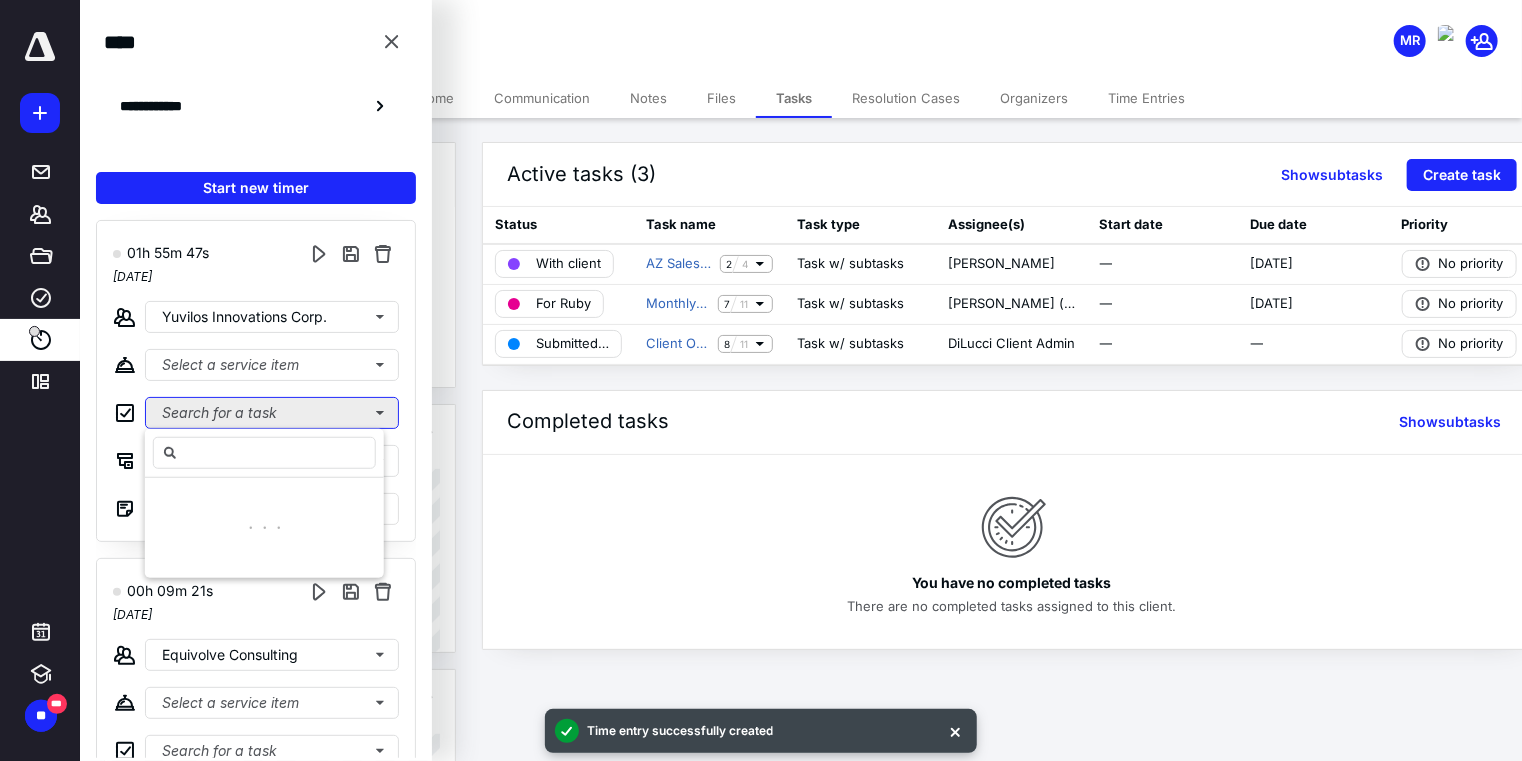 click on "Search for a task" at bounding box center (272, 413) 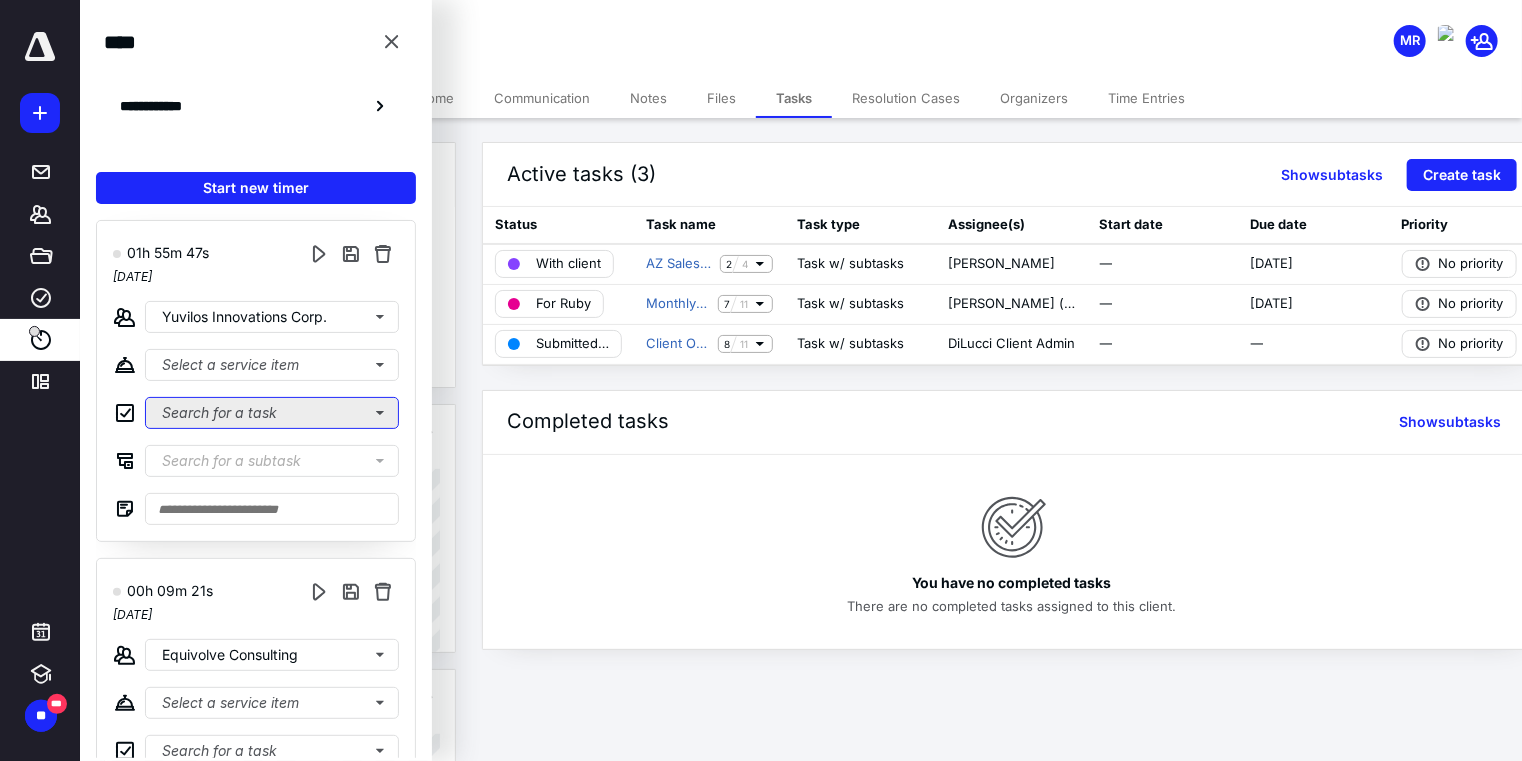 click on "Search for a task" at bounding box center (272, 413) 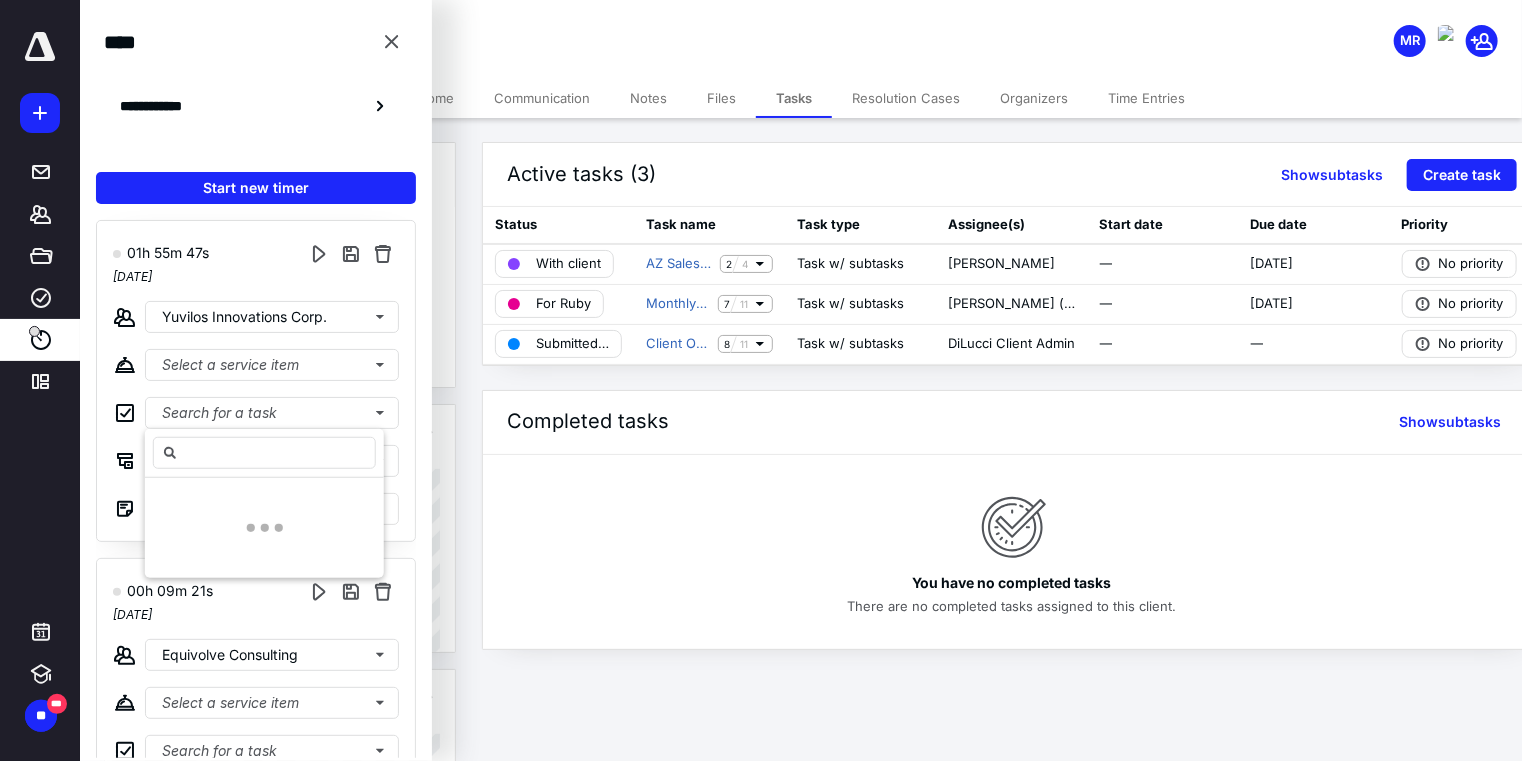 click on "**********" at bounding box center (256, 380) 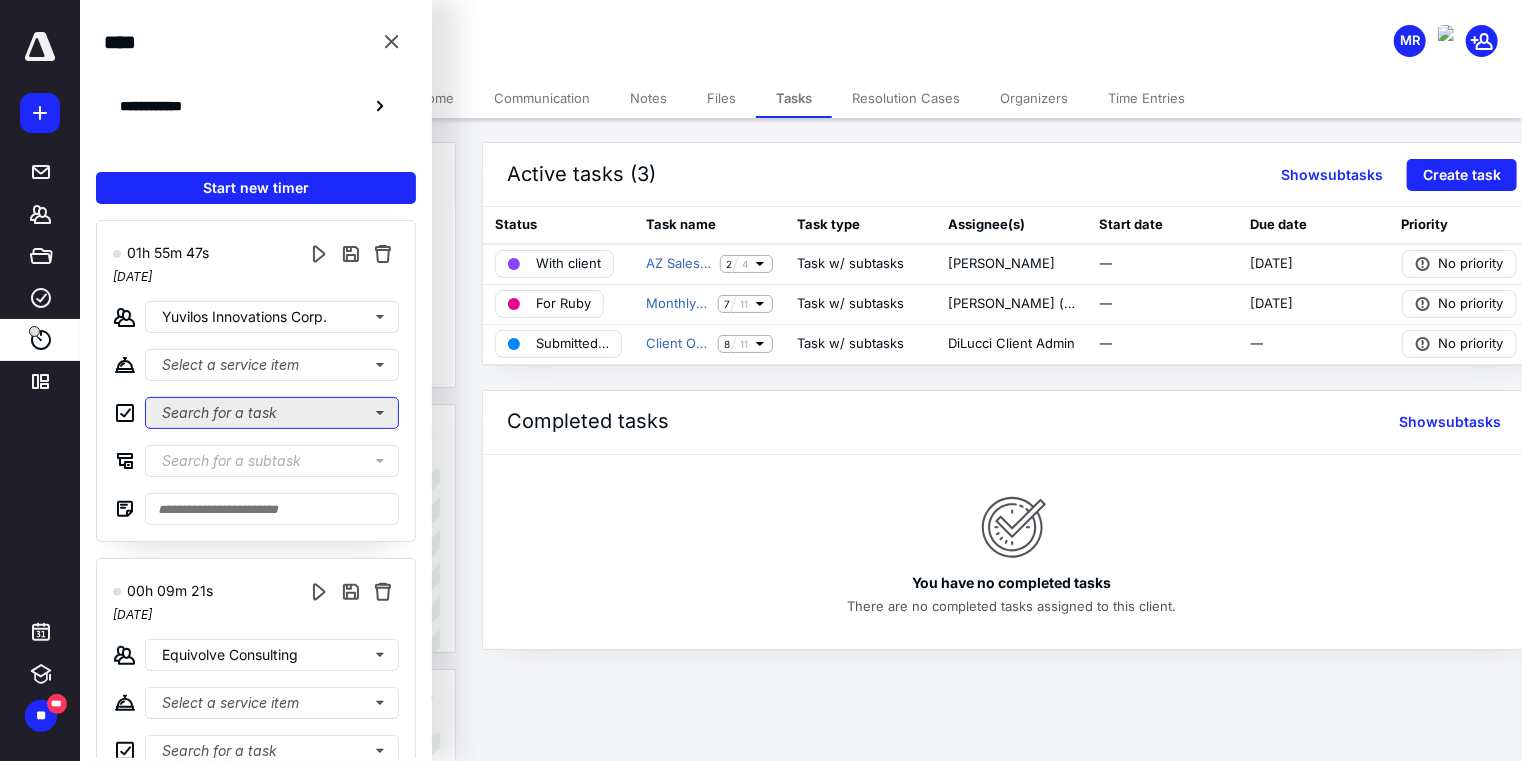 click on "Search for a task" at bounding box center [272, 413] 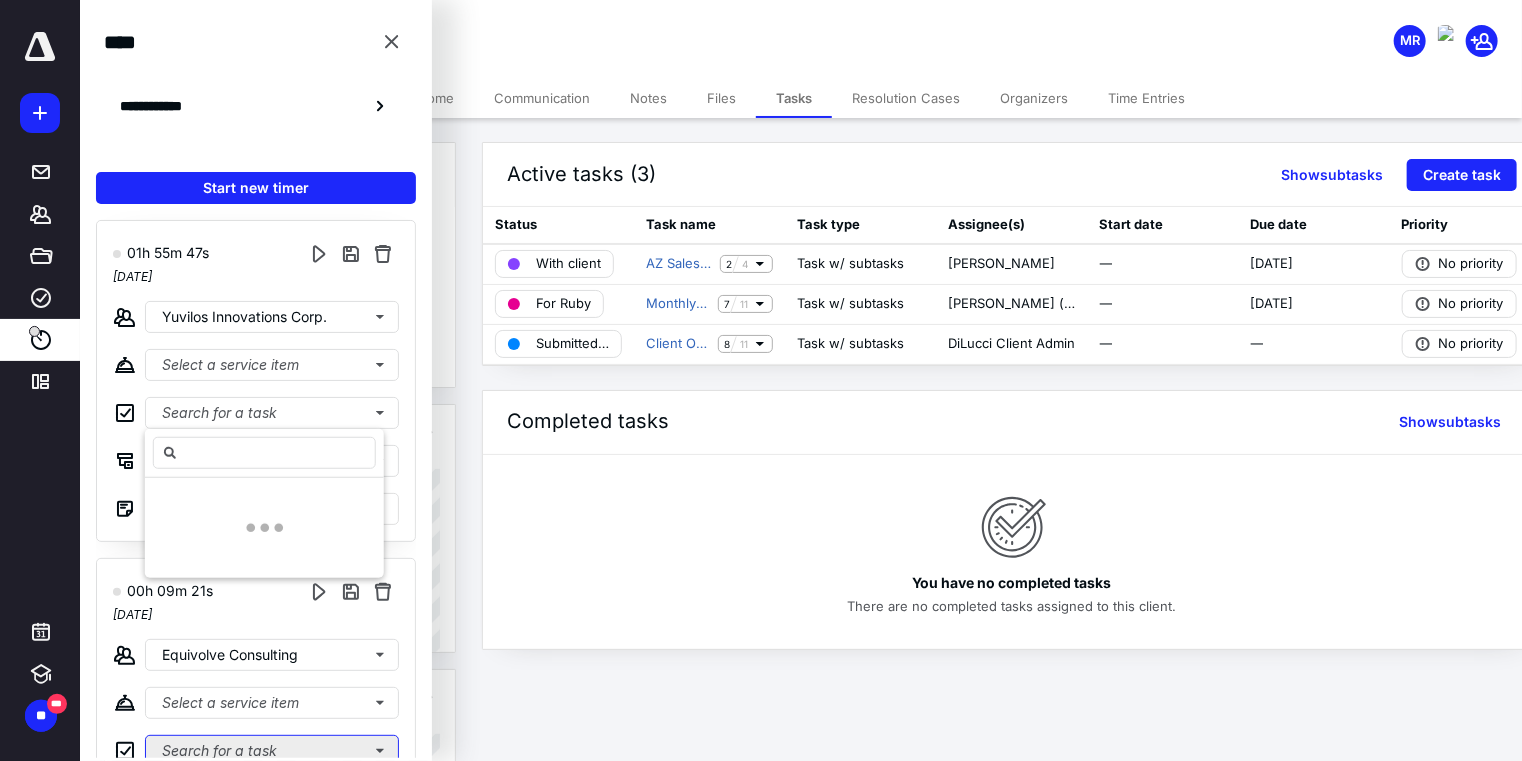 click on "Search for a task" at bounding box center [272, 751] 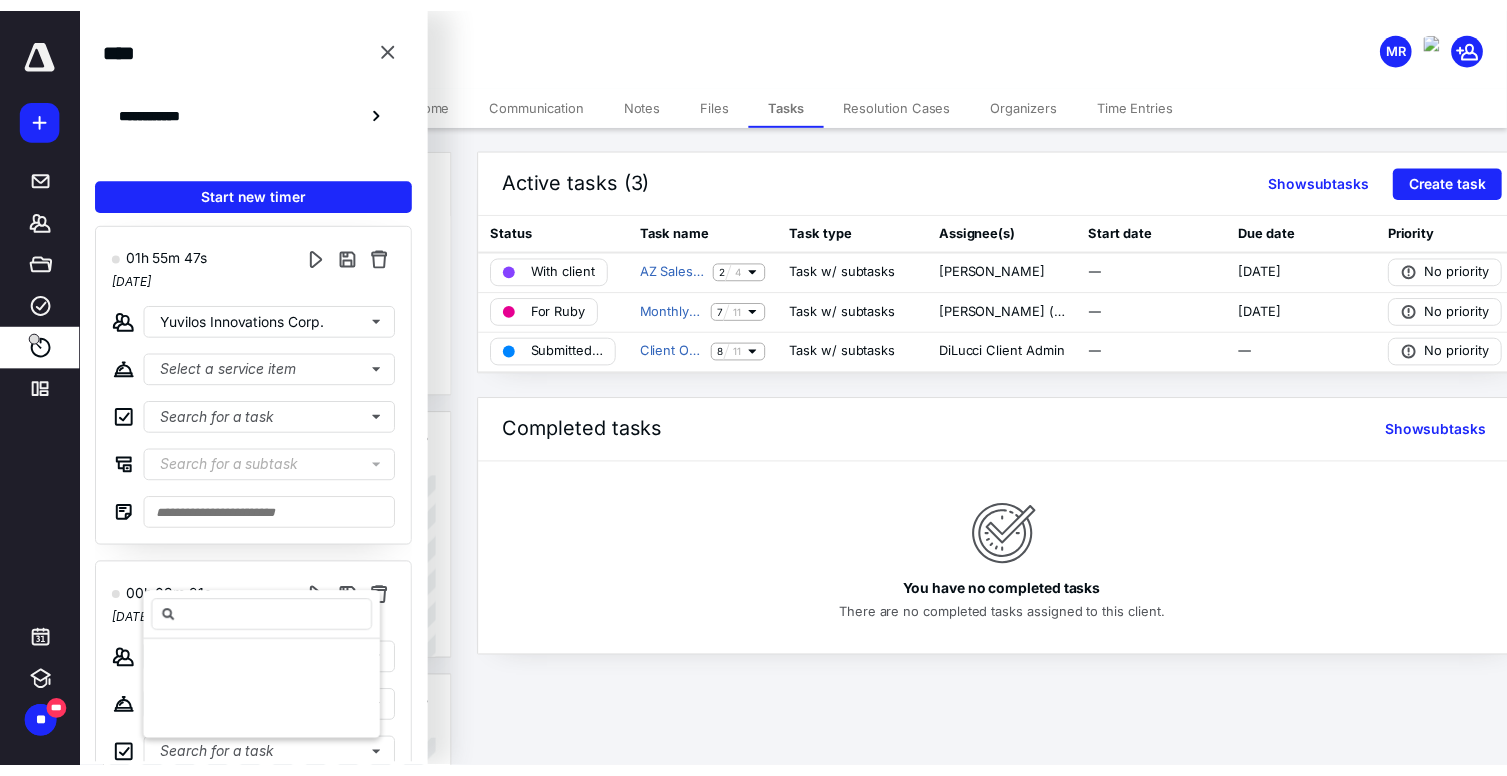 scroll, scrollTop: 0, scrollLeft: 0, axis: both 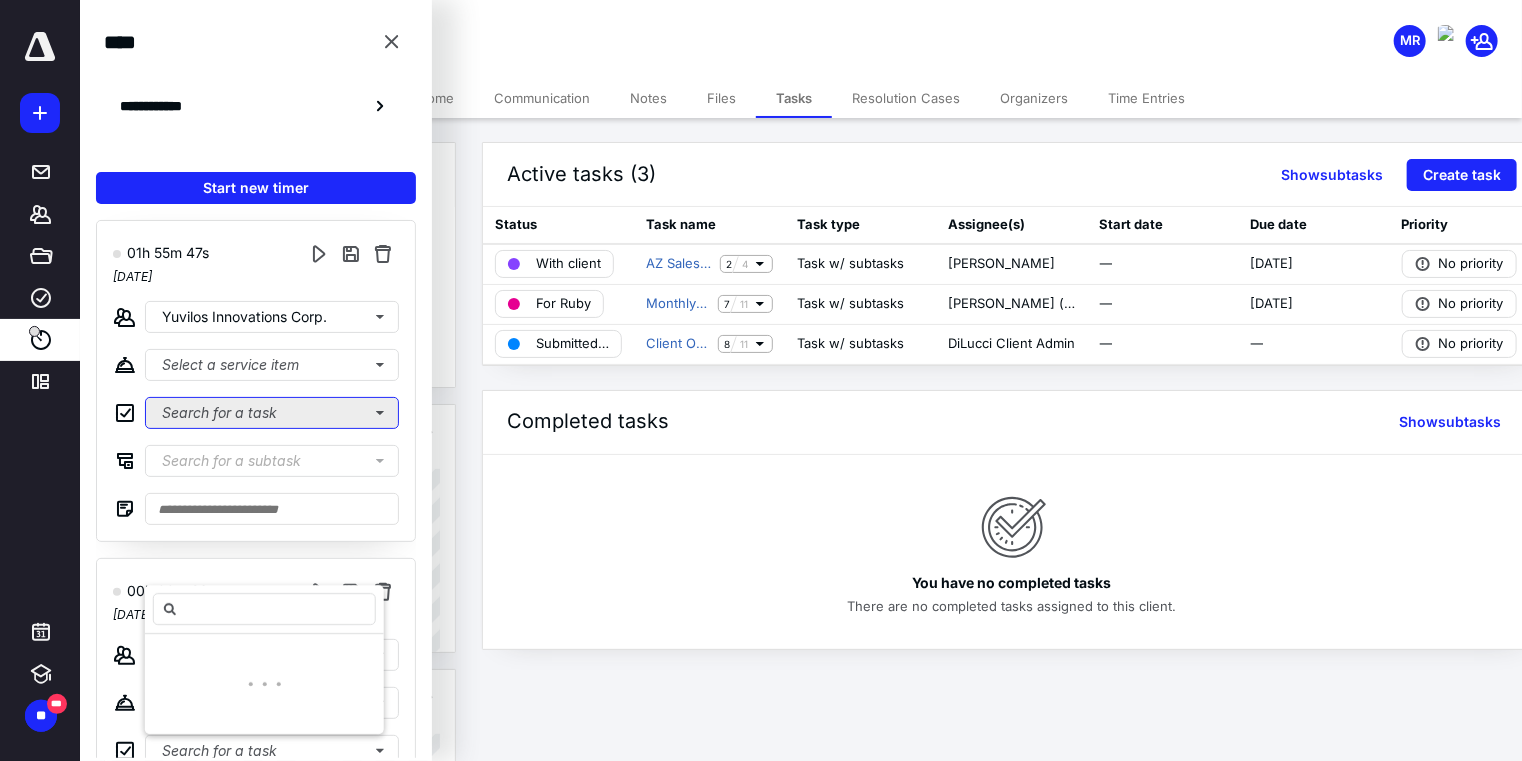 click on "Search for a task" at bounding box center (272, 413) 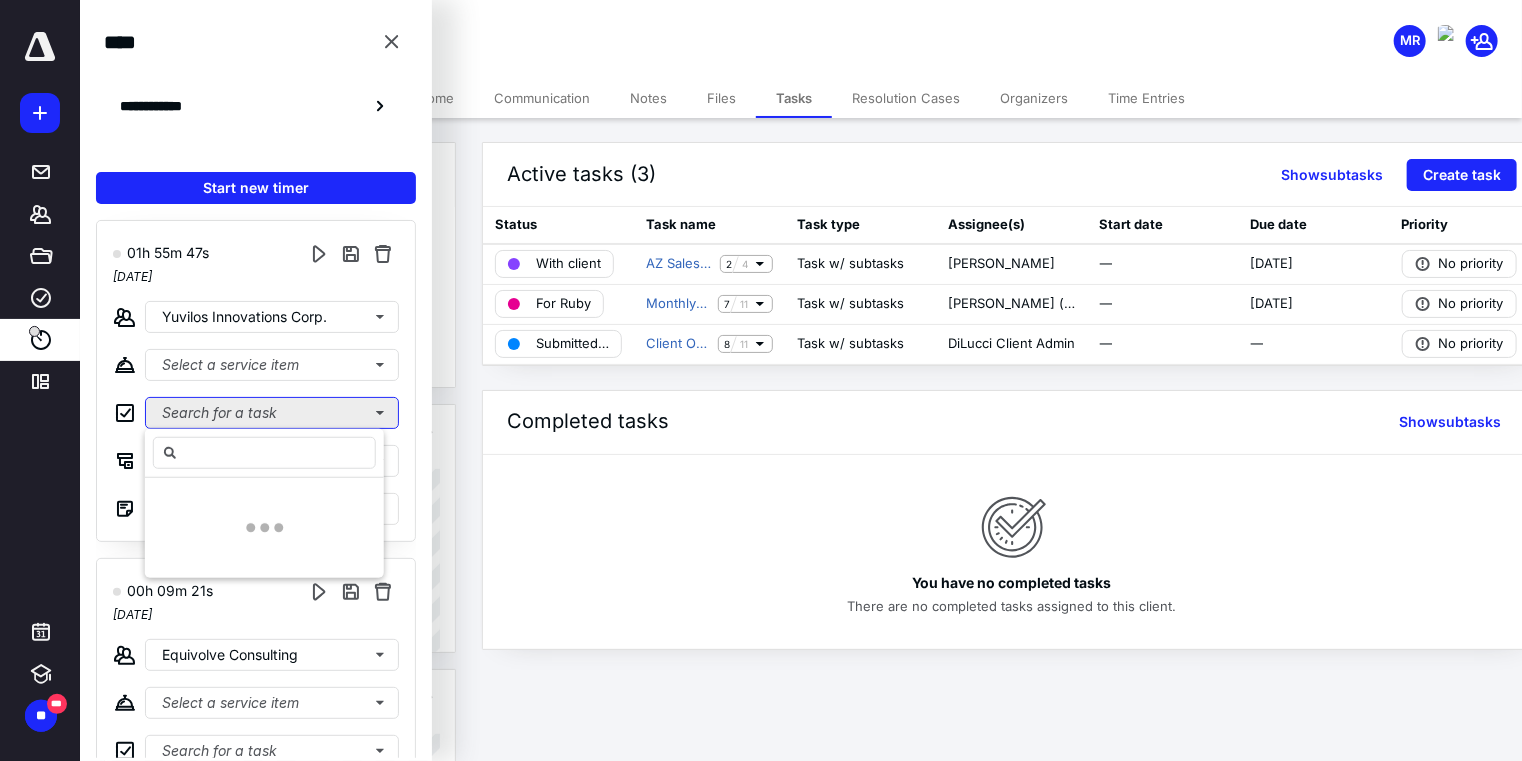 click on "Search for a task" at bounding box center [272, 413] 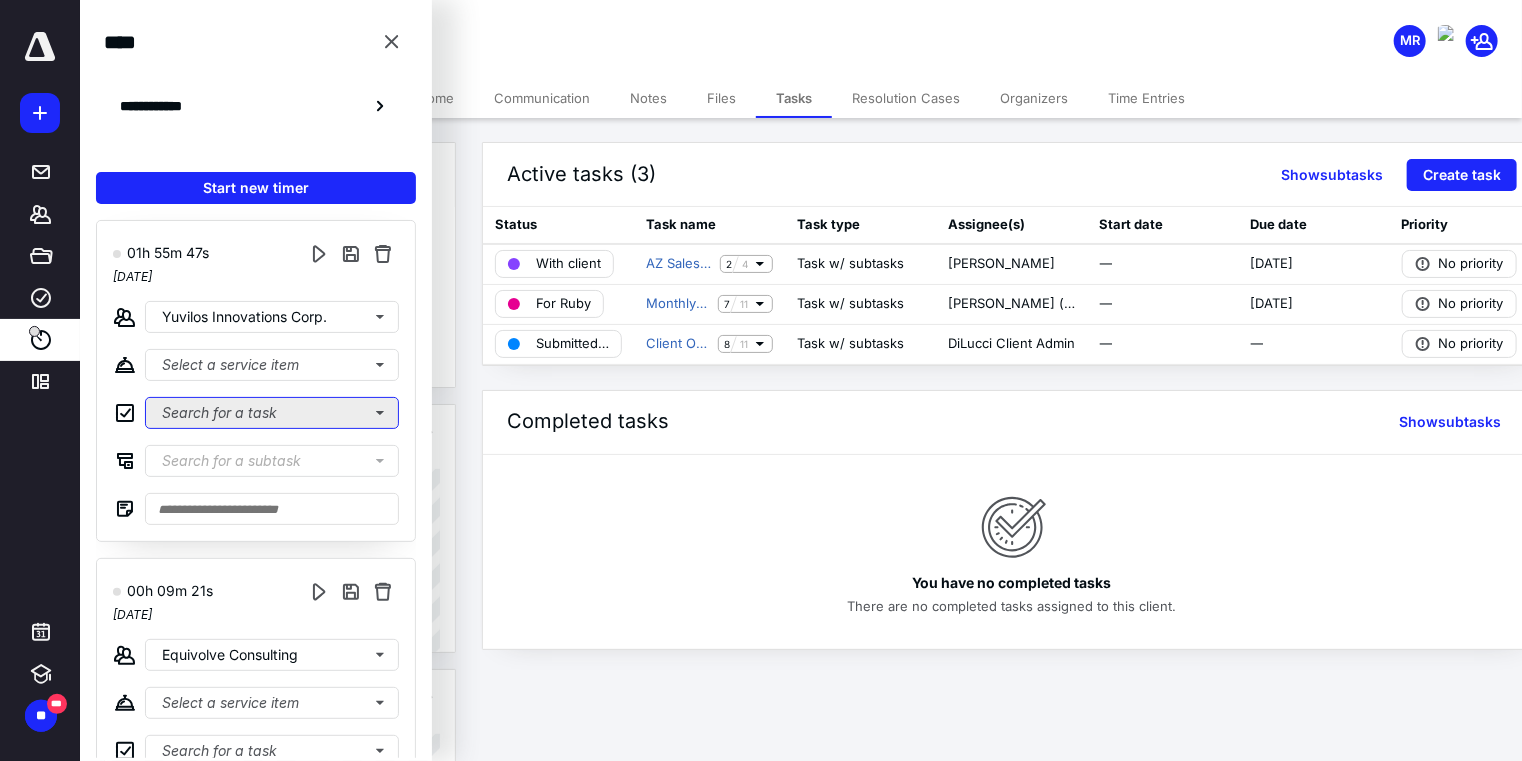 click on "Search for a task" at bounding box center [272, 413] 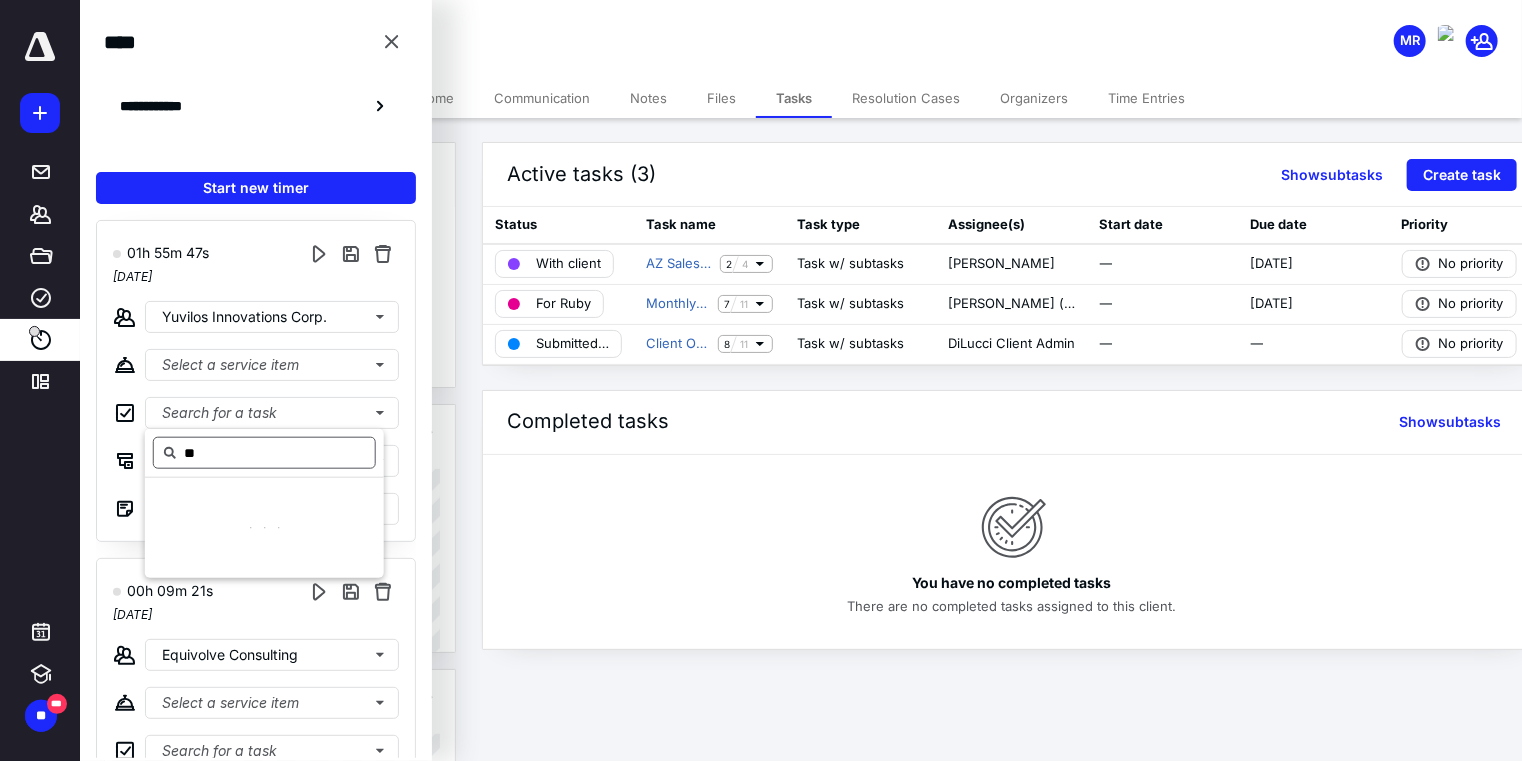 type on "*" 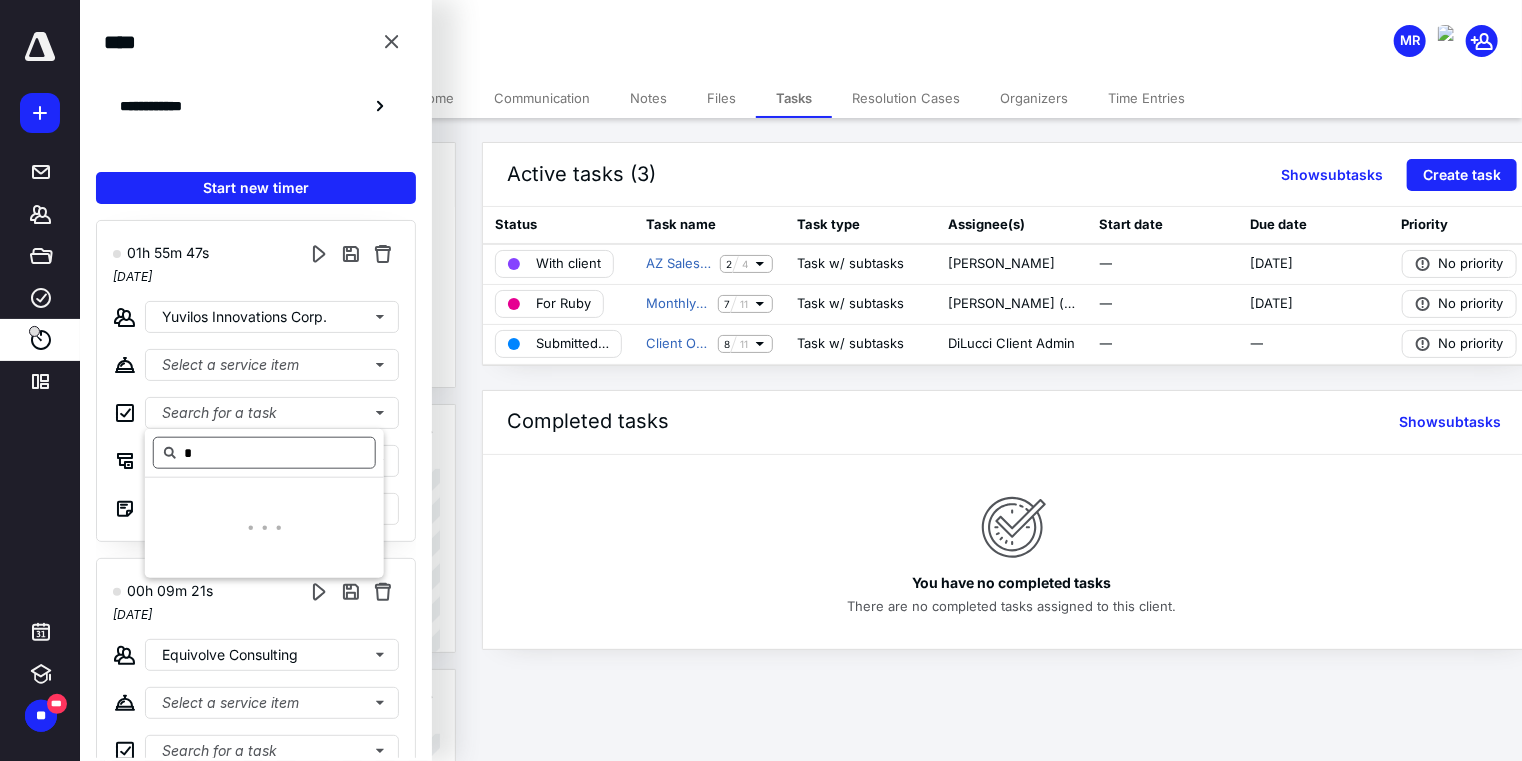 type 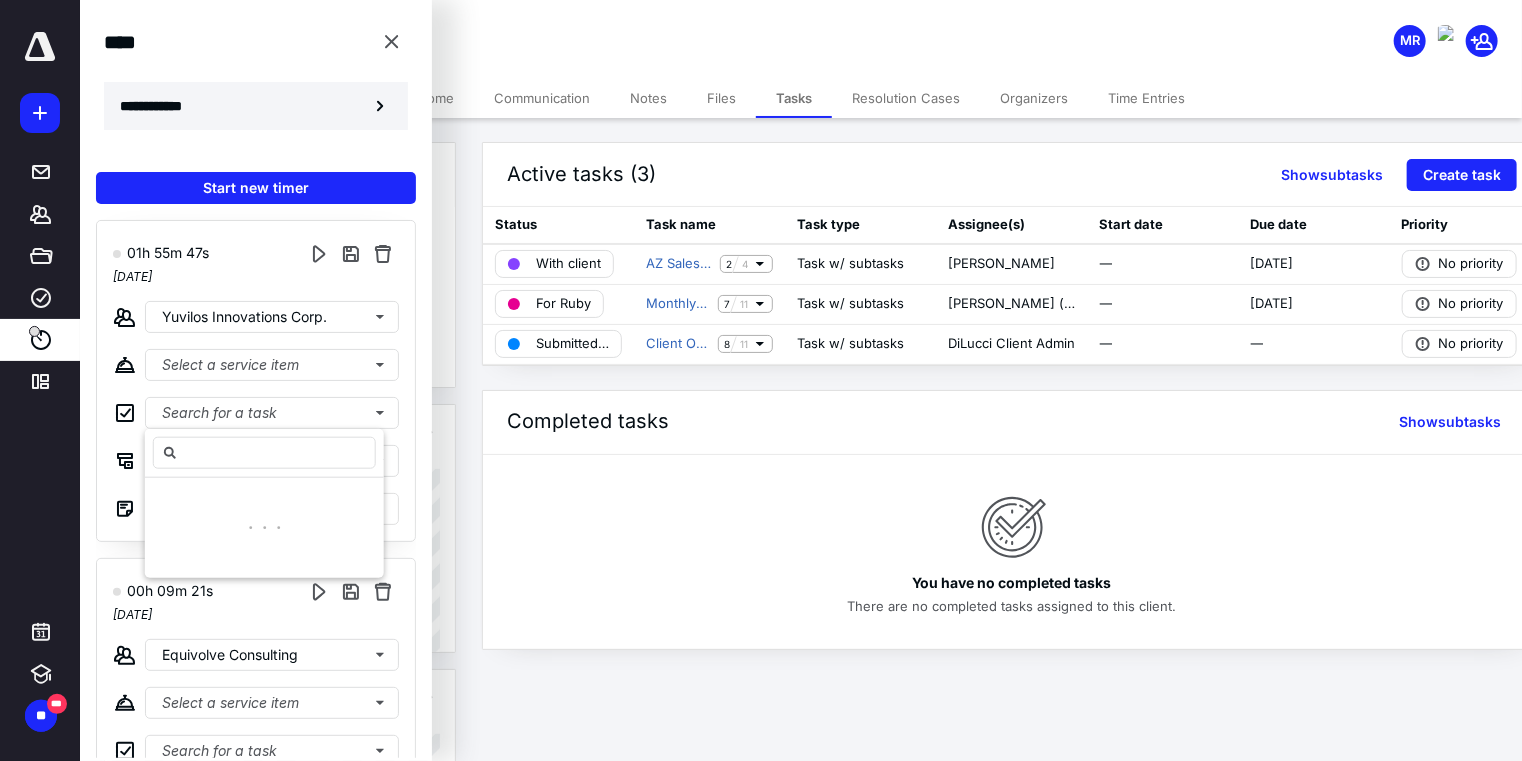 click on "**********" at bounding box center [162, 106] 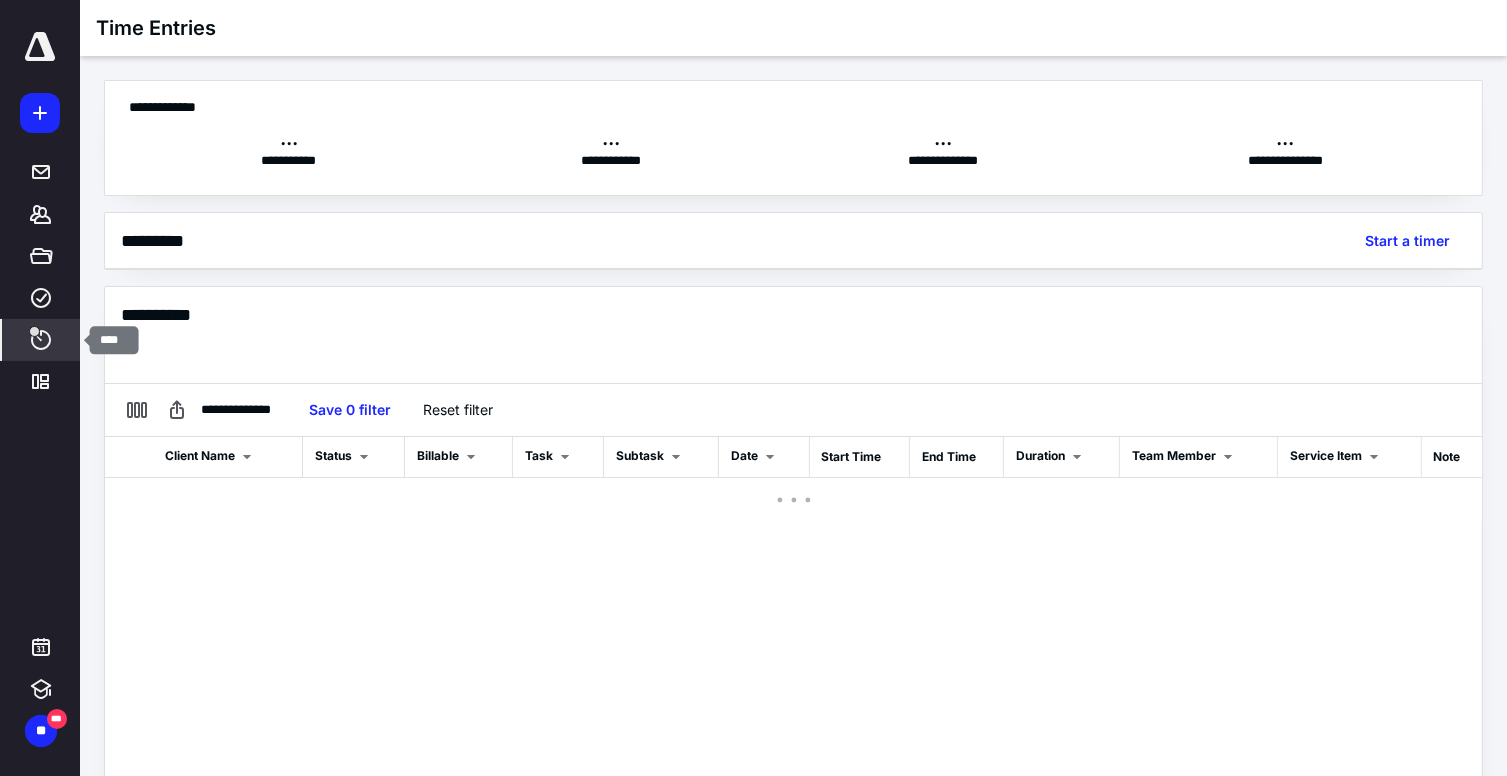 click 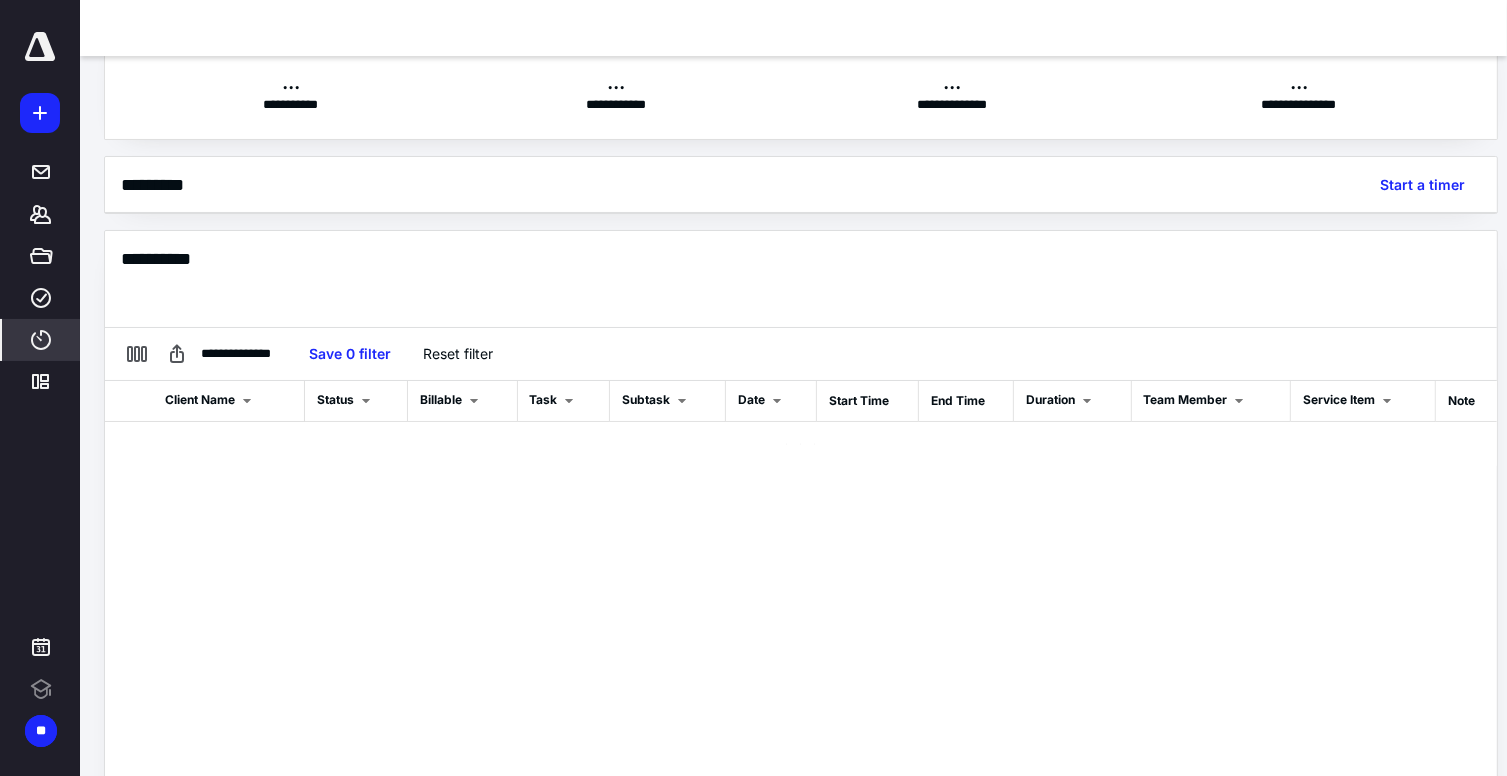 scroll, scrollTop: 0, scrollLeft: 0, axis: both 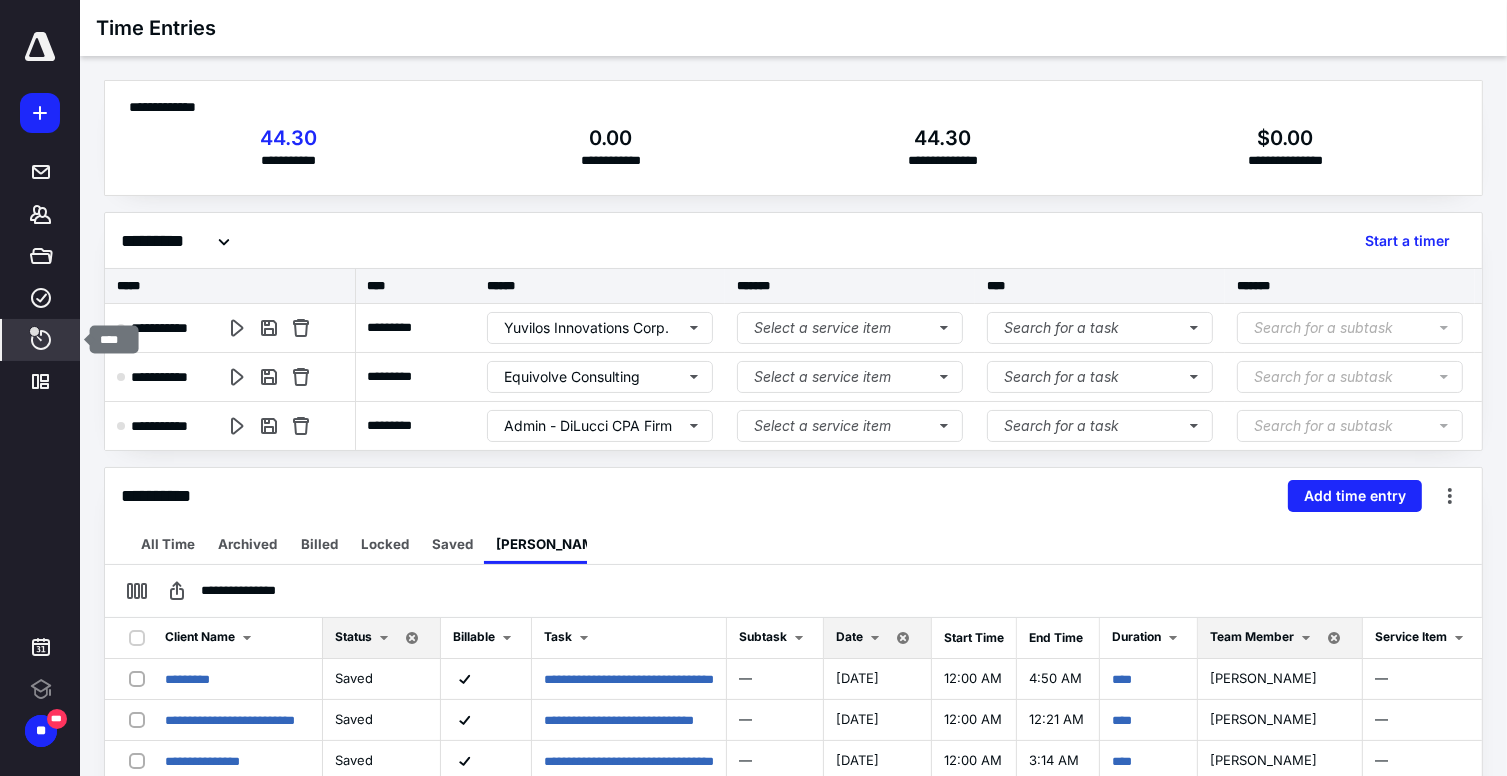click 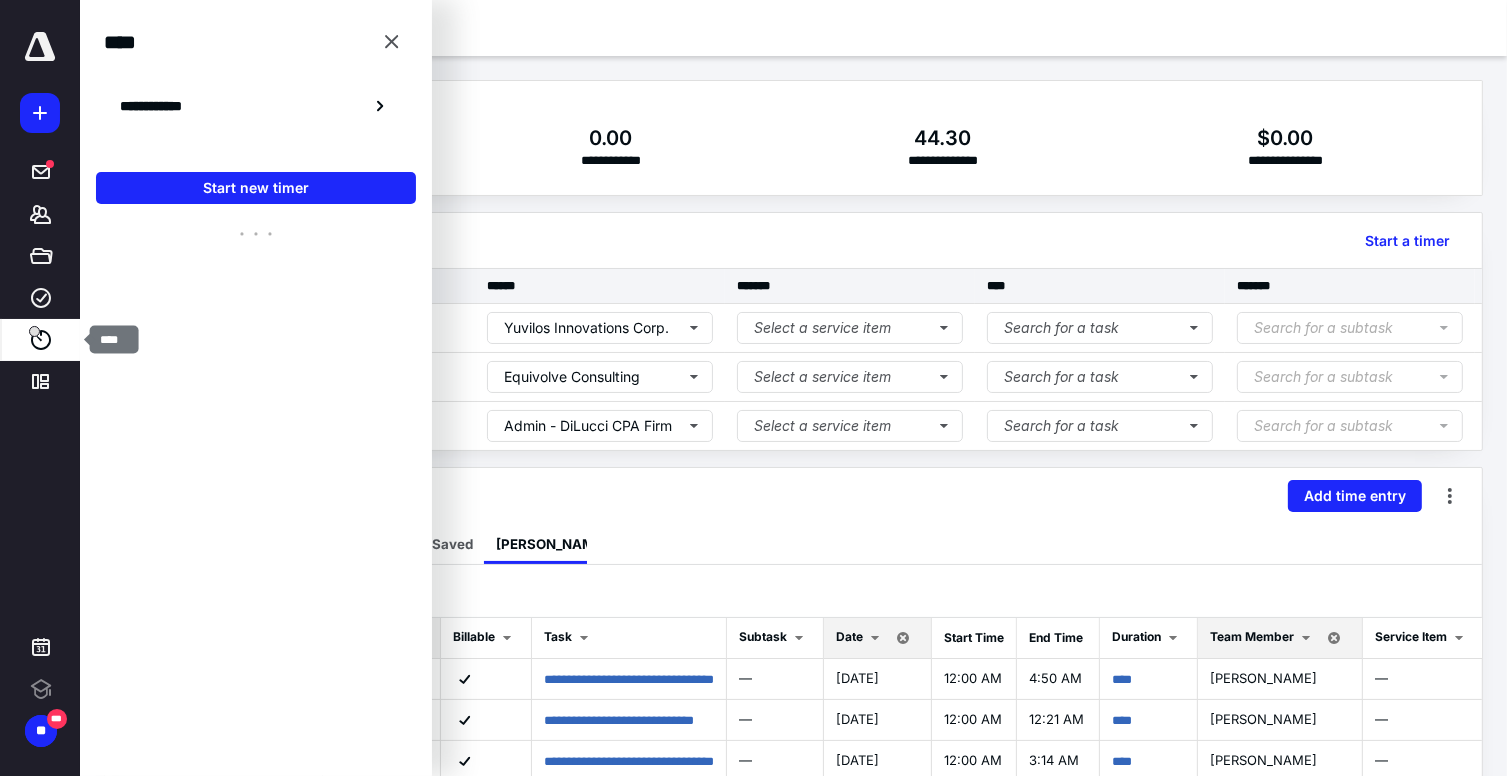 scroll, scrollTop: 0, scrollLeft: 0, axis: both 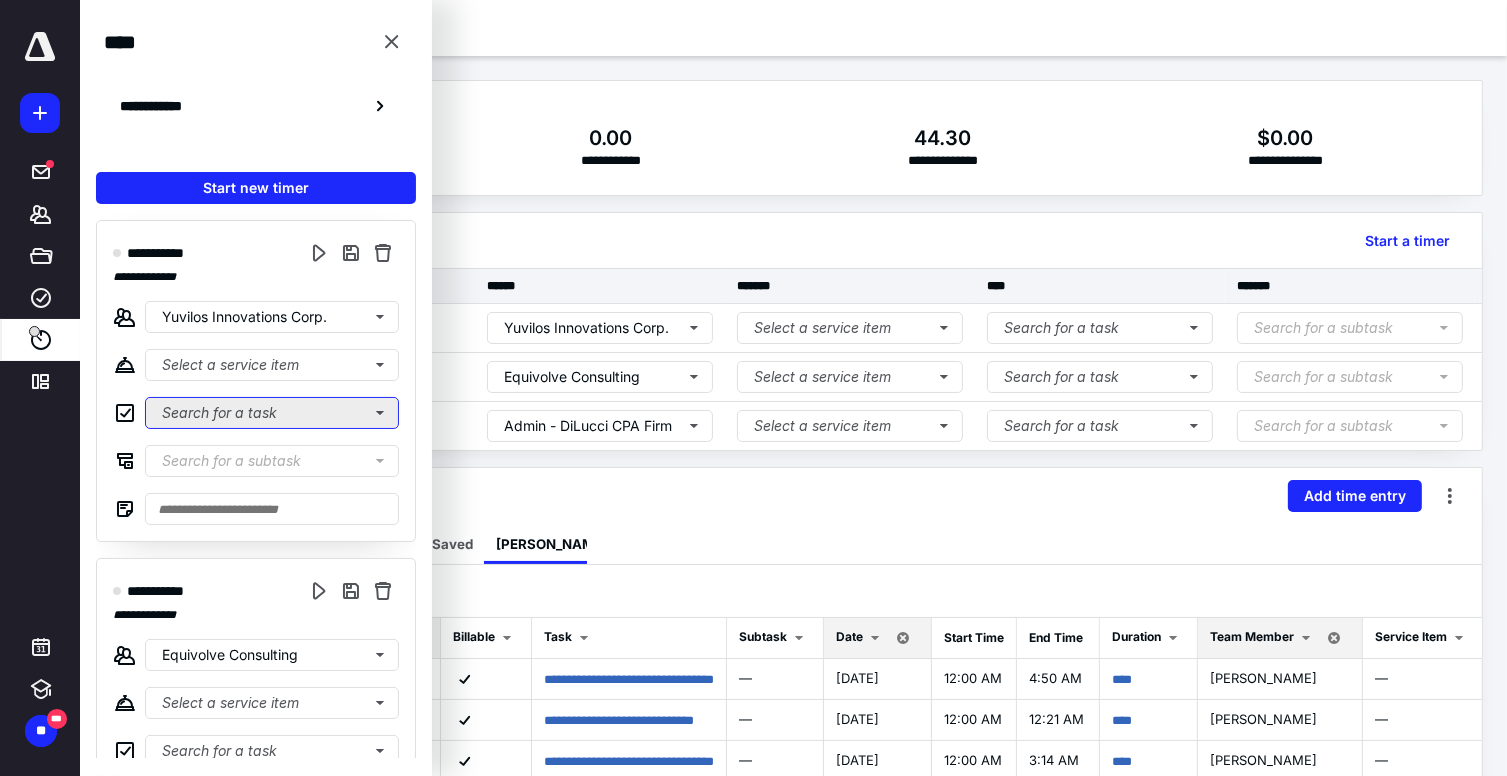 click on "Search for a task" at bounding box center [272, 413] 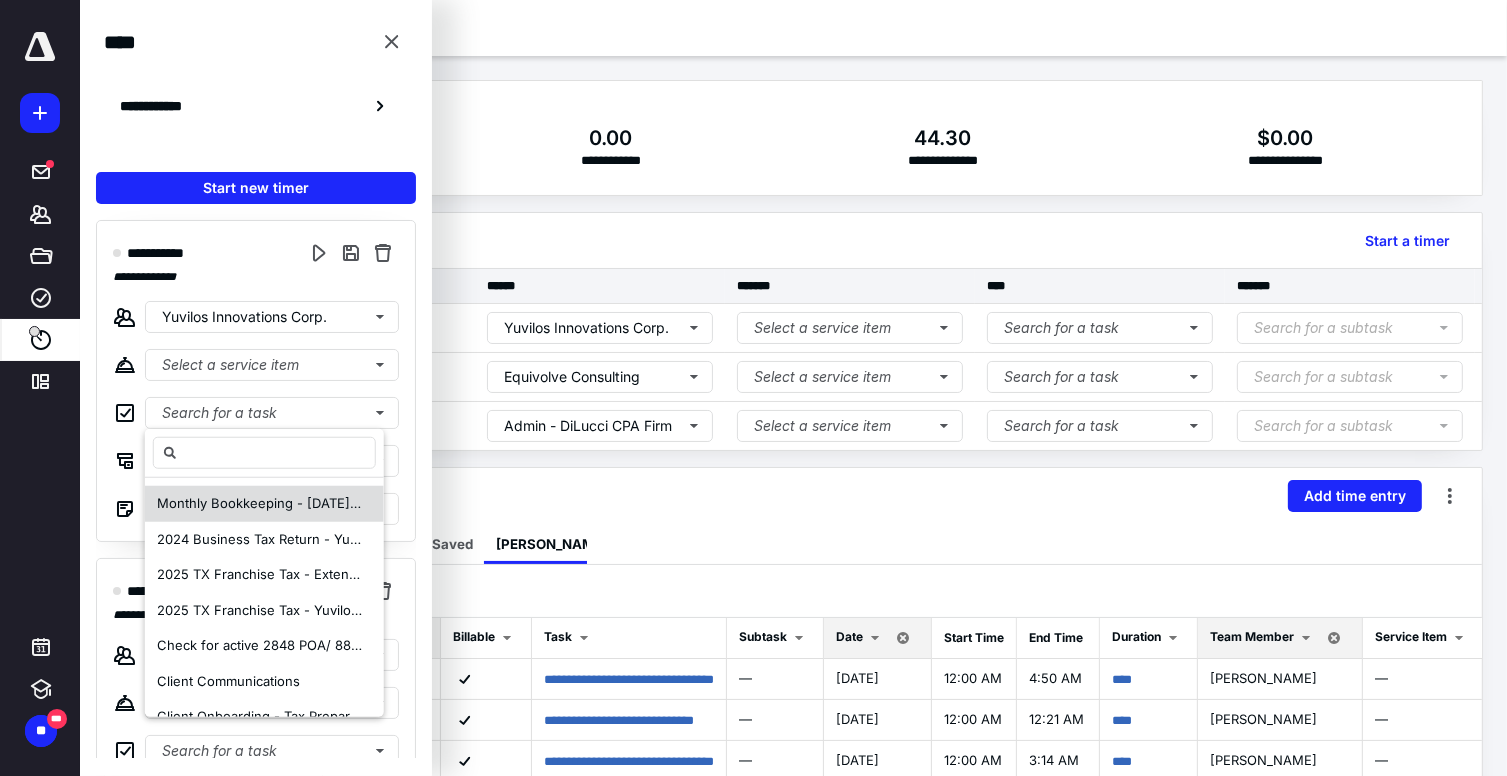 click on "Monthly Bookkeeping - [DATE]-[DATE]" at bounding box center (278, 503) 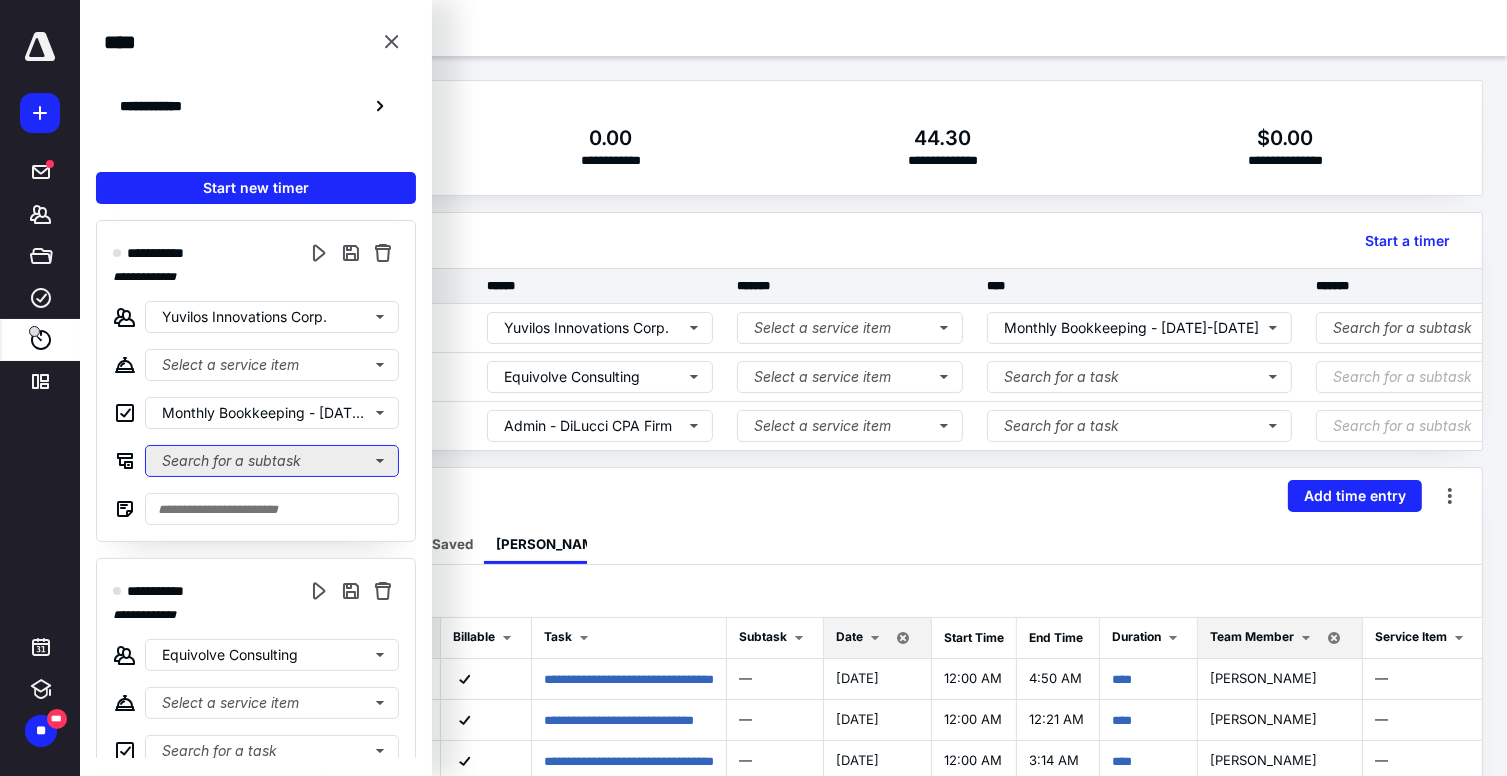 click on "Search for a subtask" at bounding box center (272, 461) 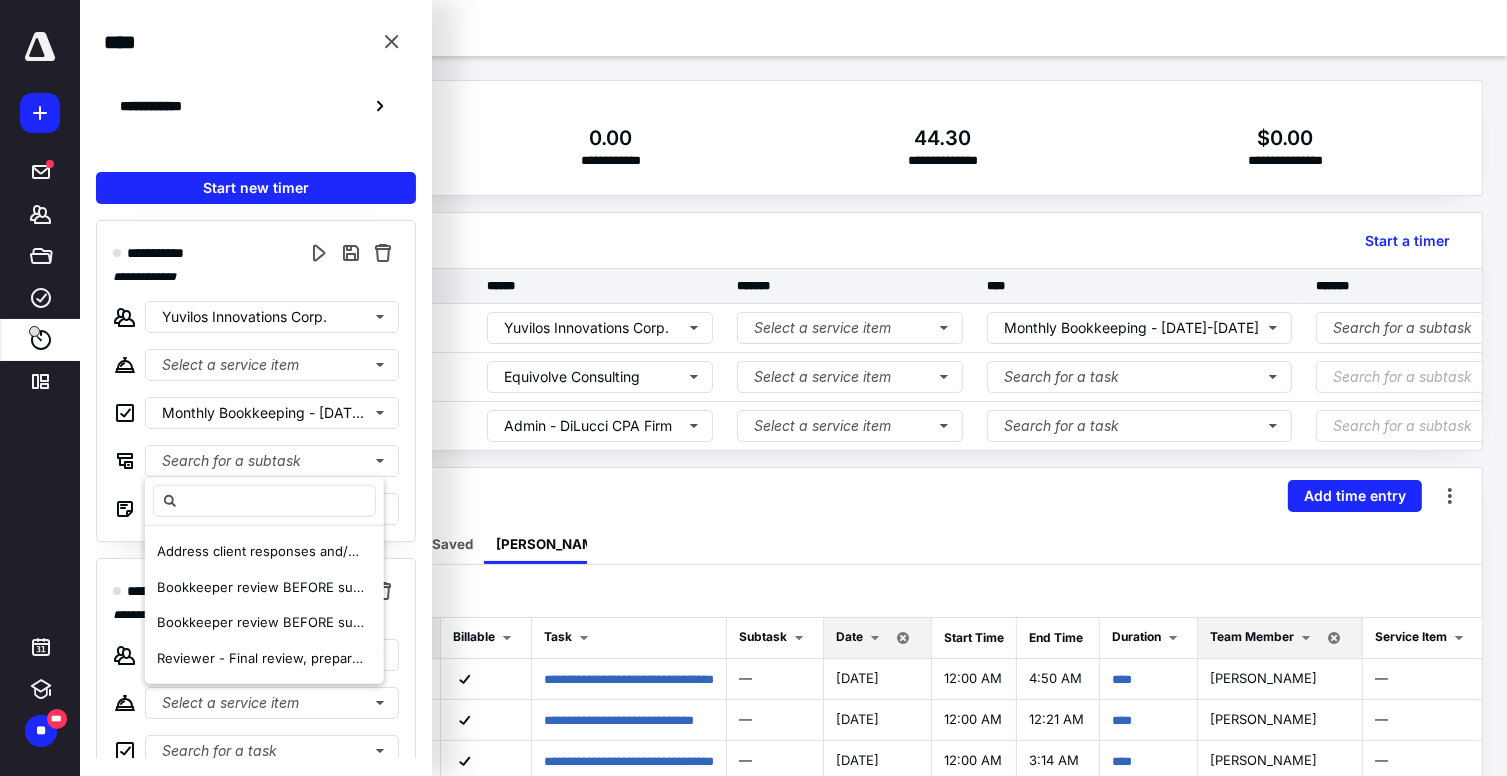 click on "**********" at bounding box center (256, 388) 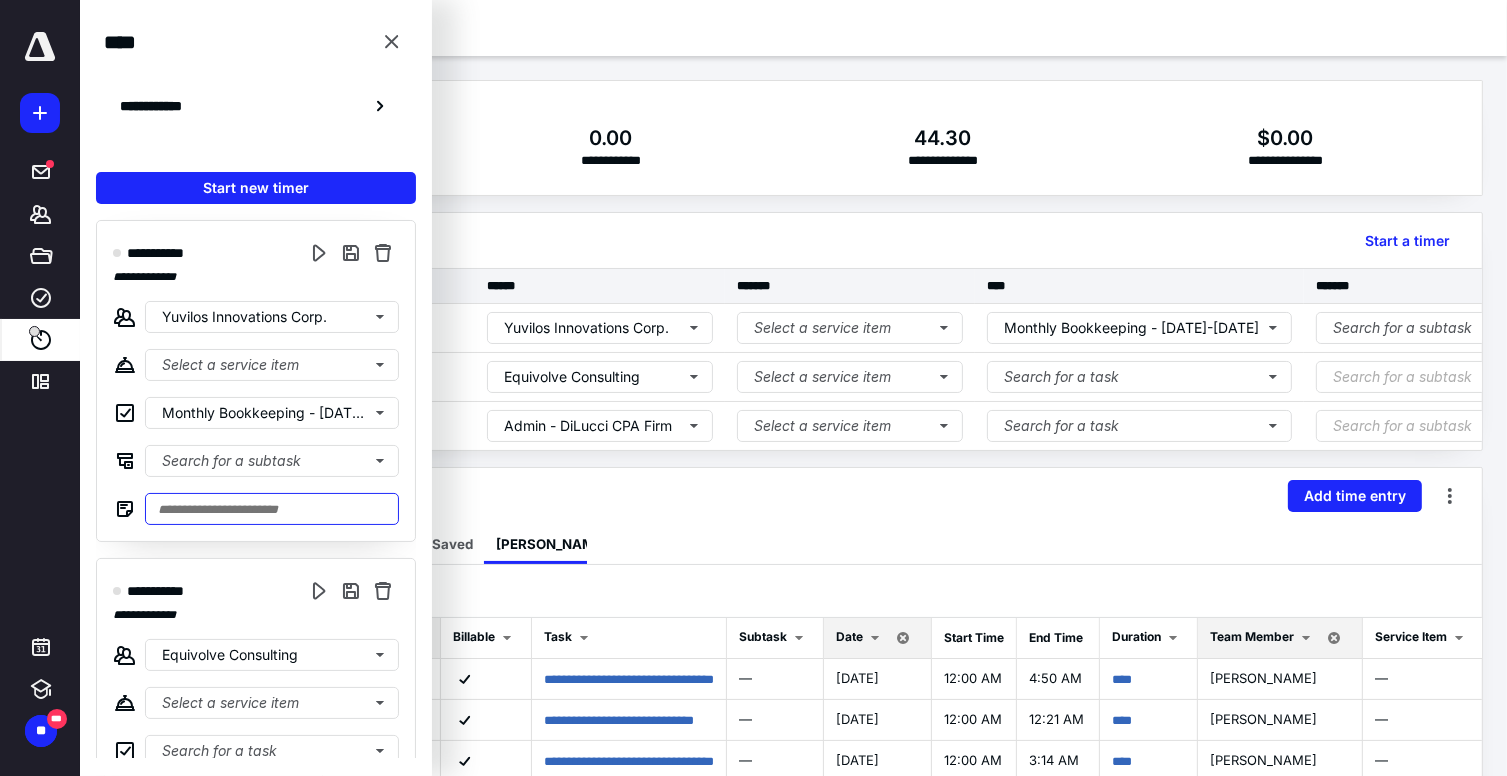 click at bounding box center (272, 509) 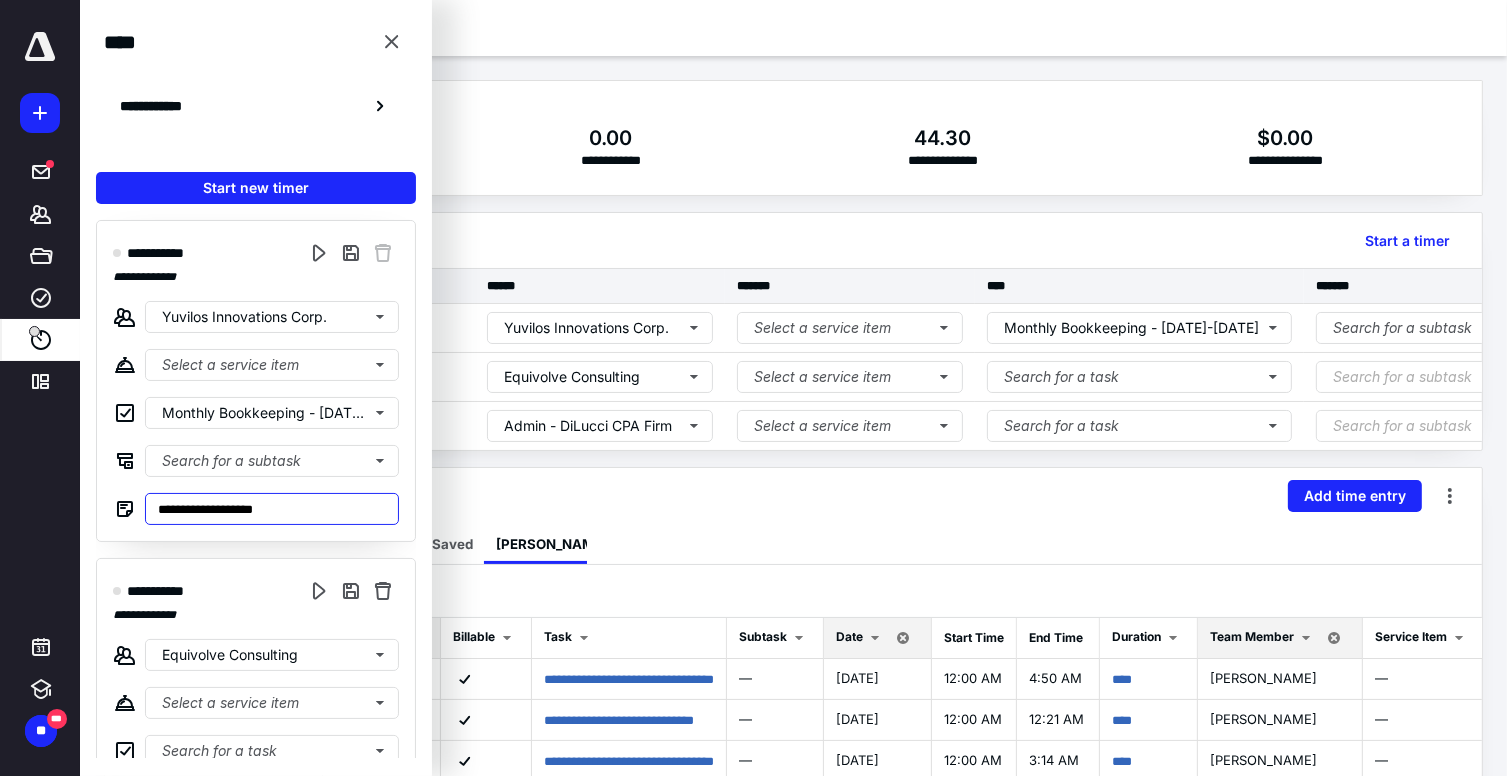 type on "**********" 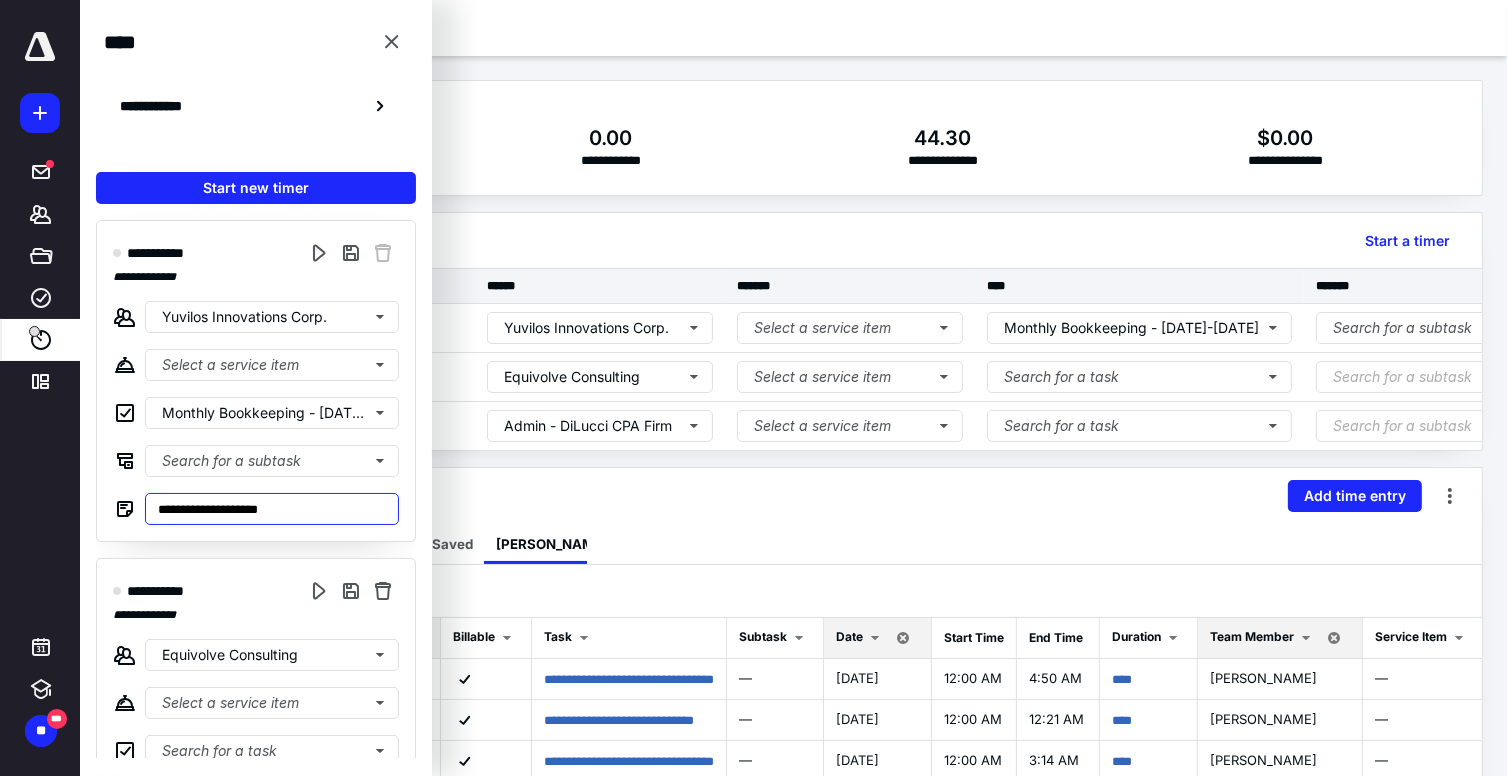 type on "**********" 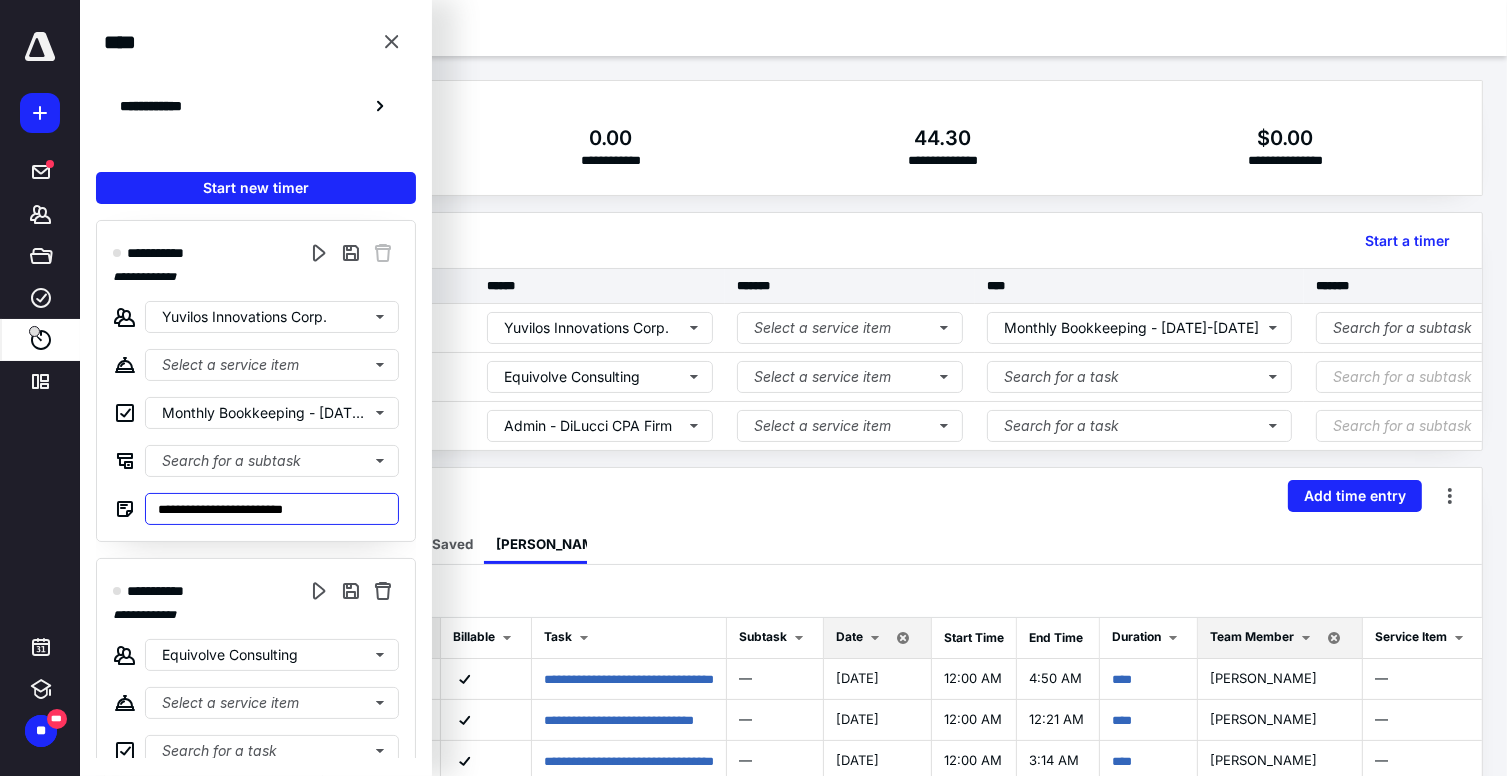 type on "**********" 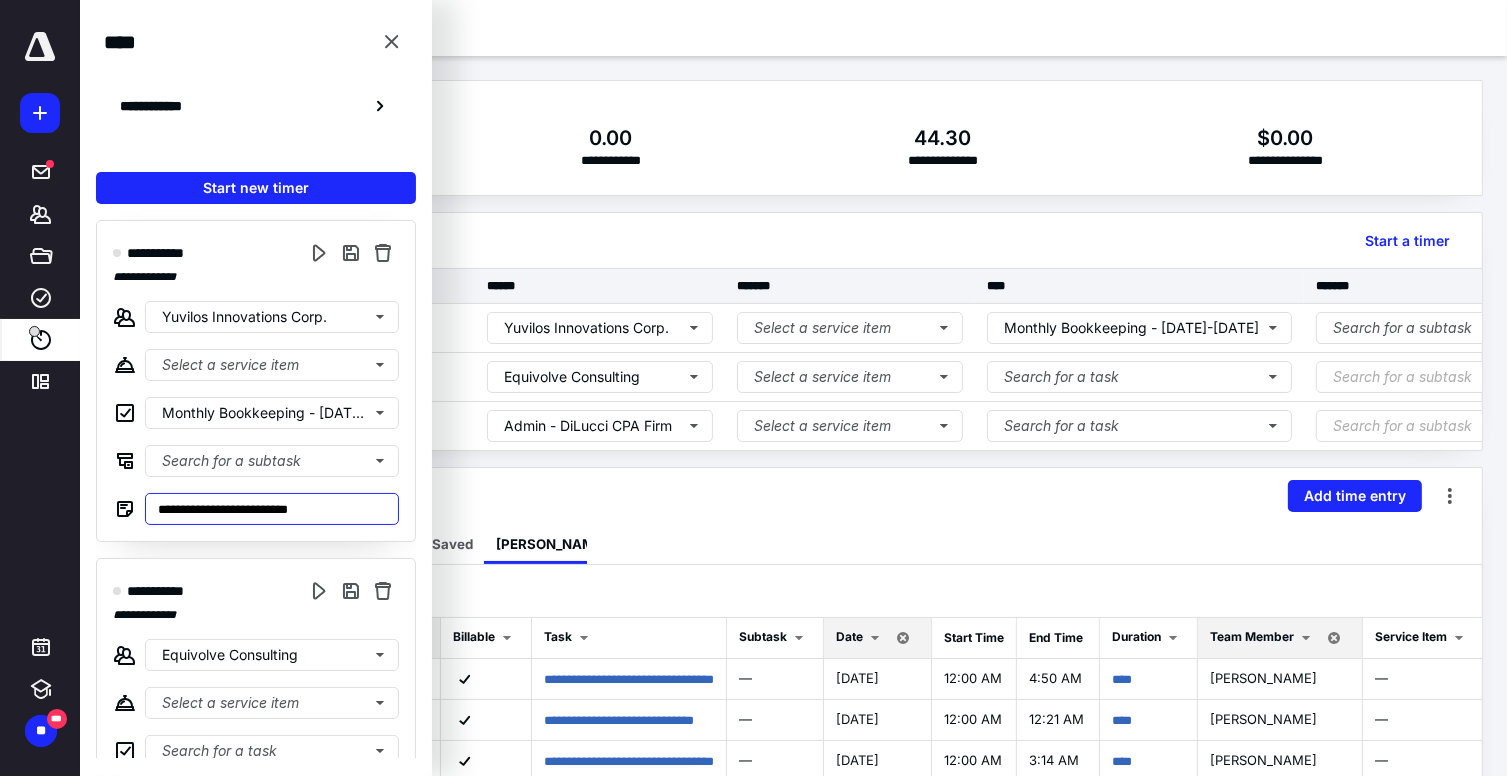 type on "**********" 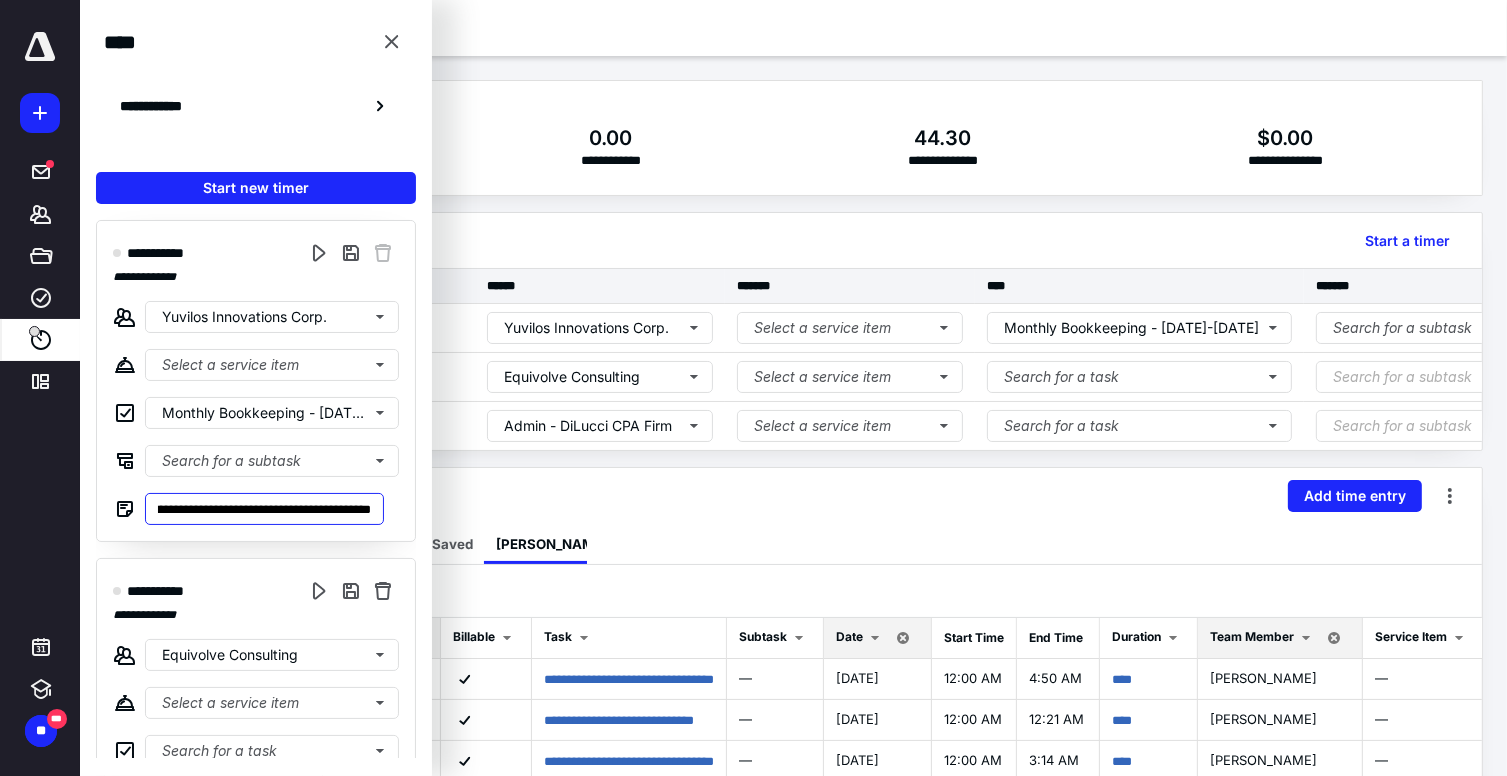 type on "**********" 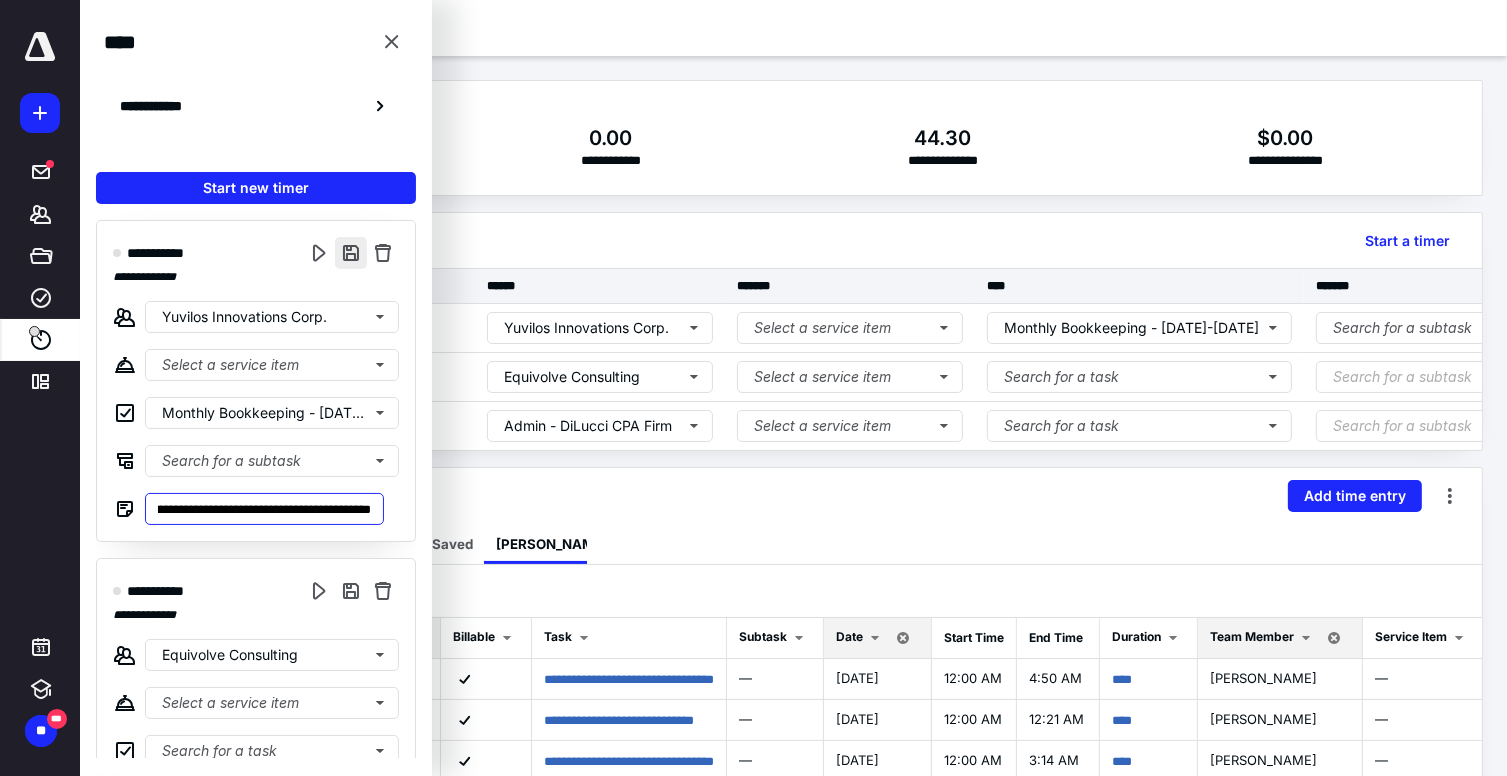 type on "**********" 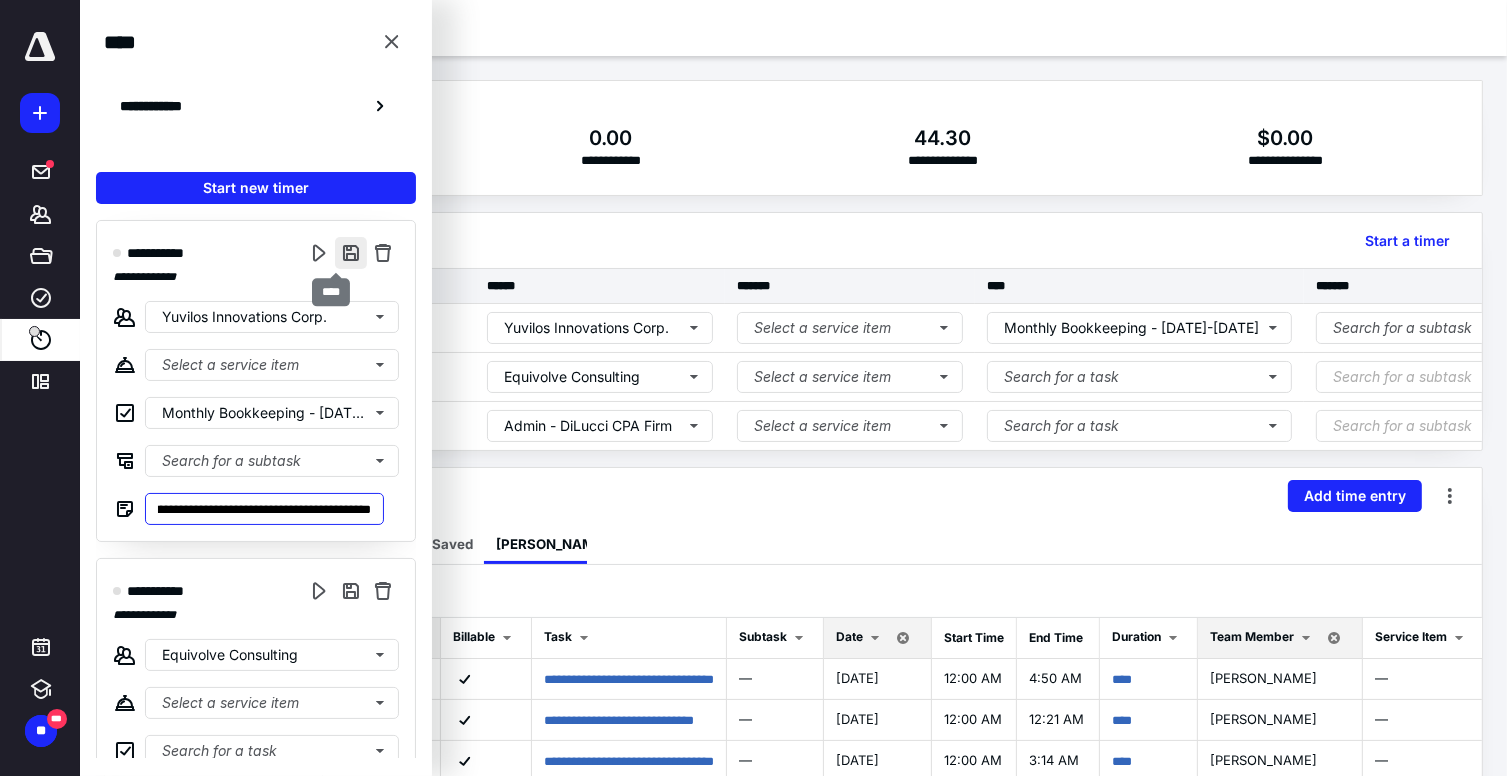 type on "**********" 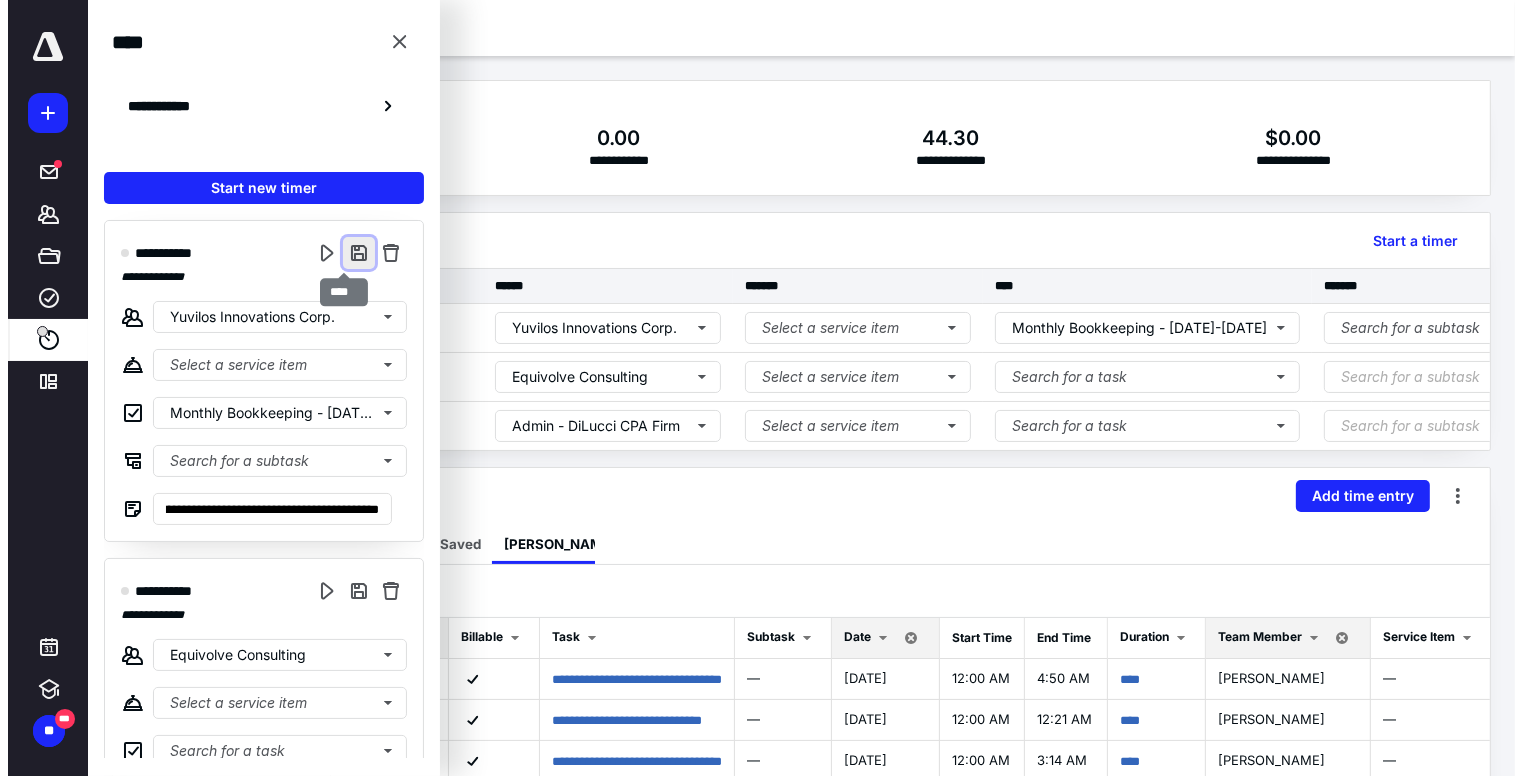 scroll, scrollTop: 0, scrollLeft: 0, axis: both 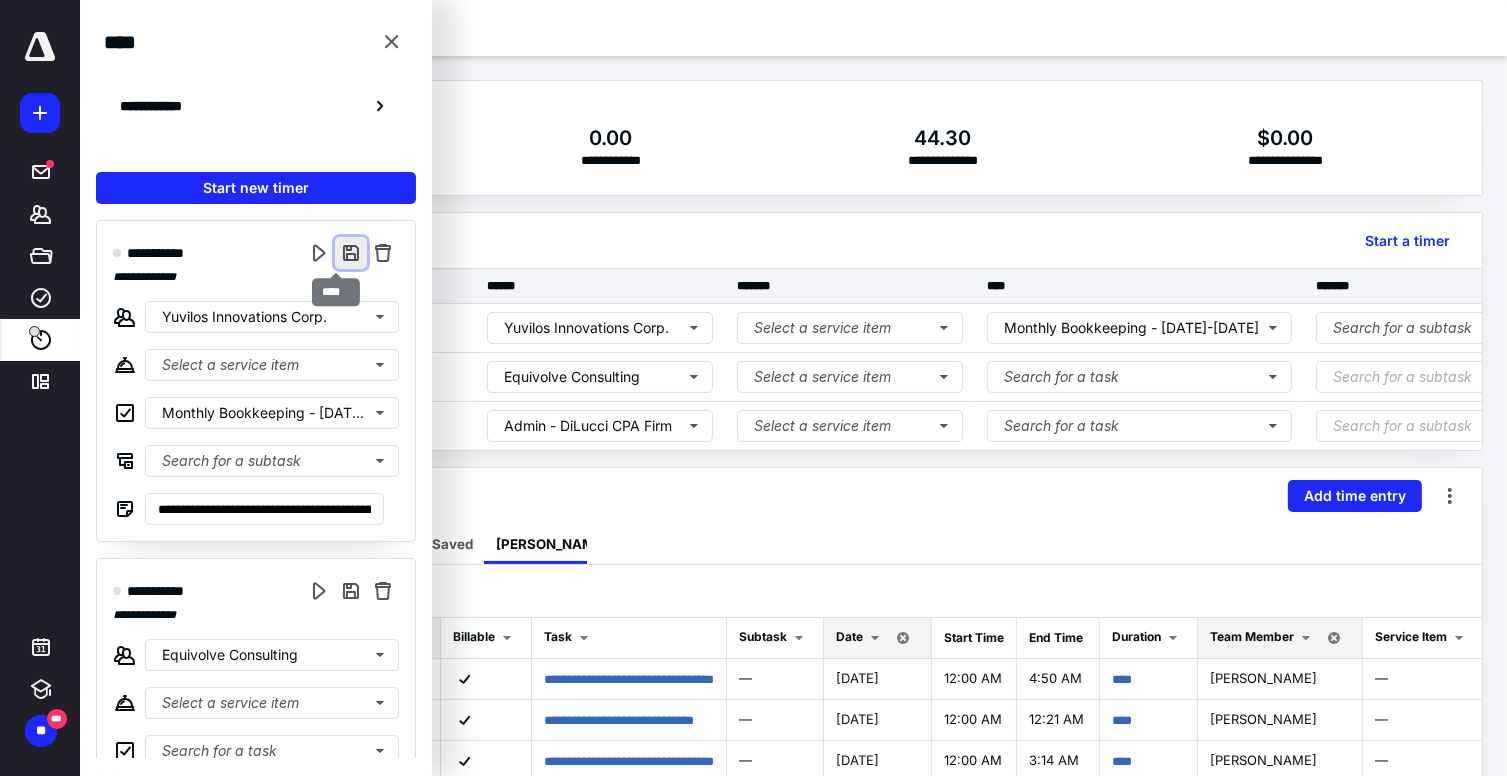 click at bounding box center (351, 253) 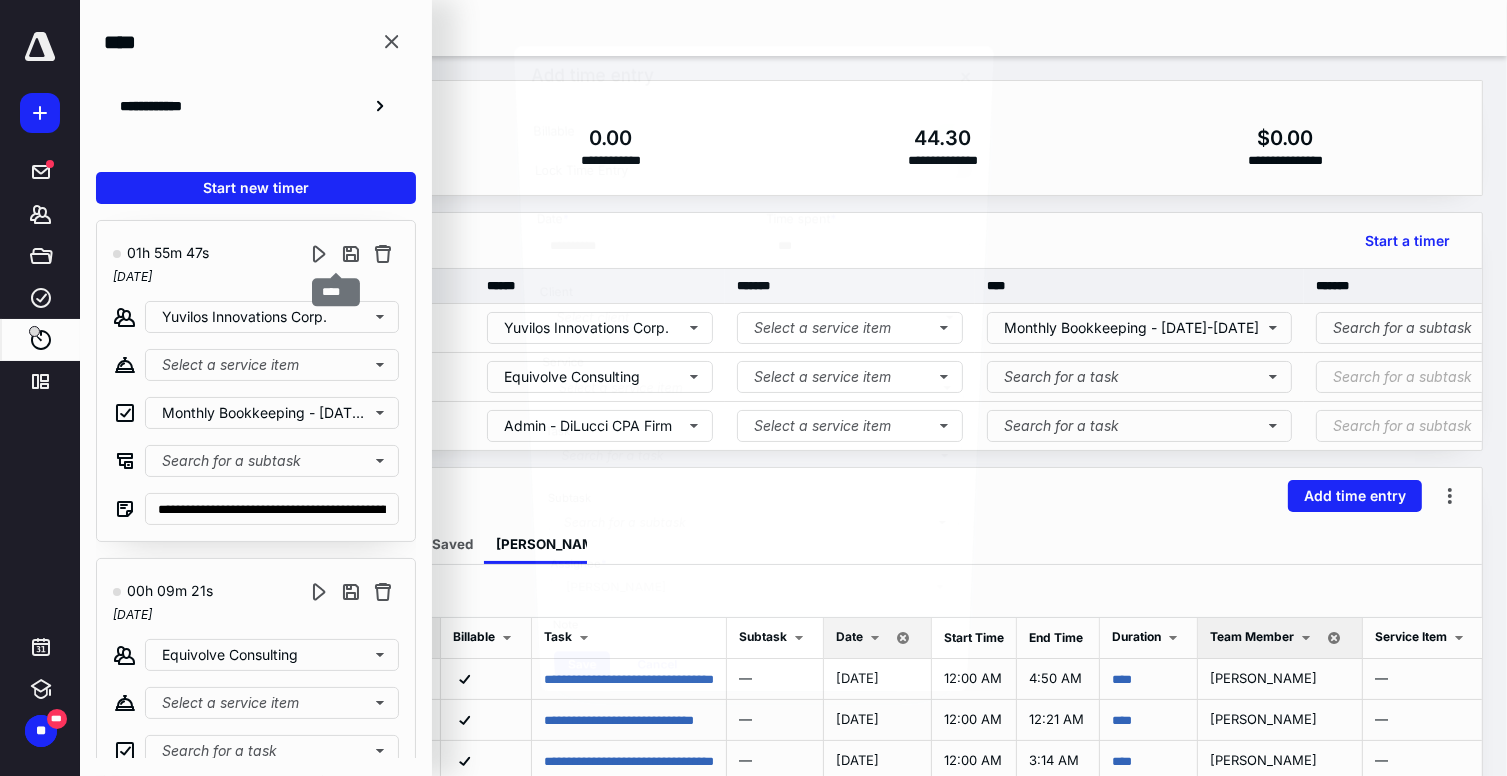 type on "******" 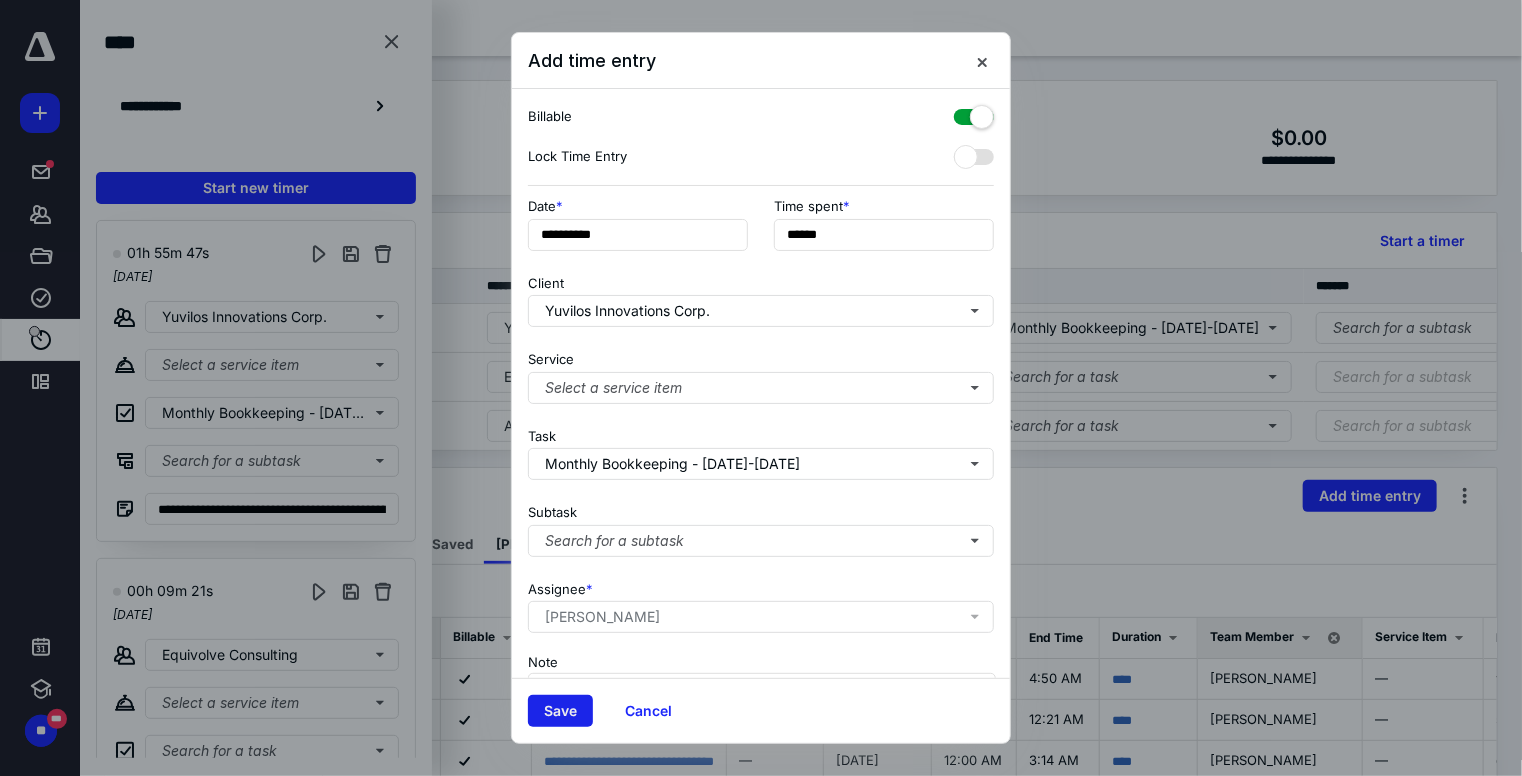 click on "Save" at bounding box center (560, 711) 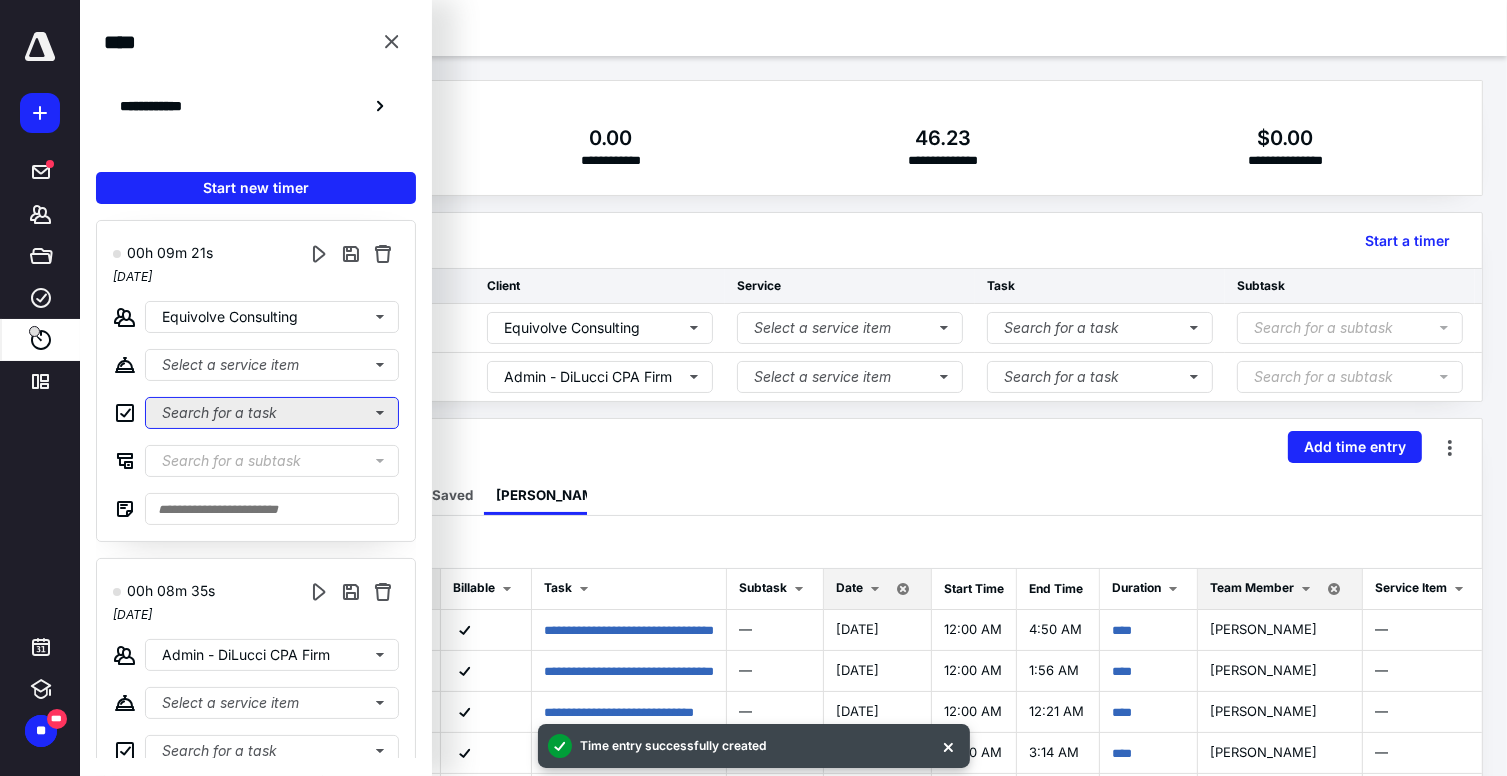 click on "Search for a task" at bounding box center [272, 413] 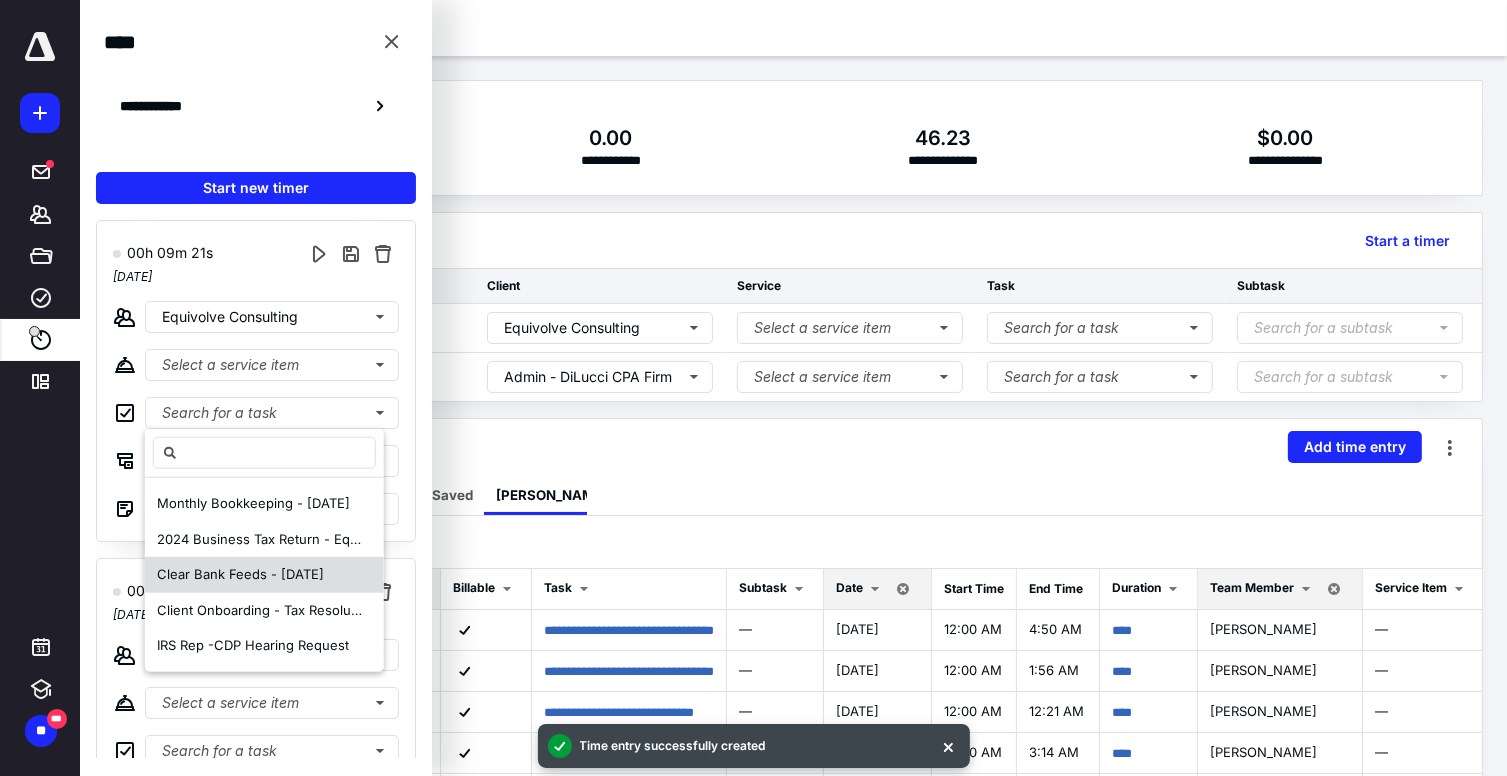 click on "Clear Bank Feeds - 07.11.2025" at bounding box center [240, 574] 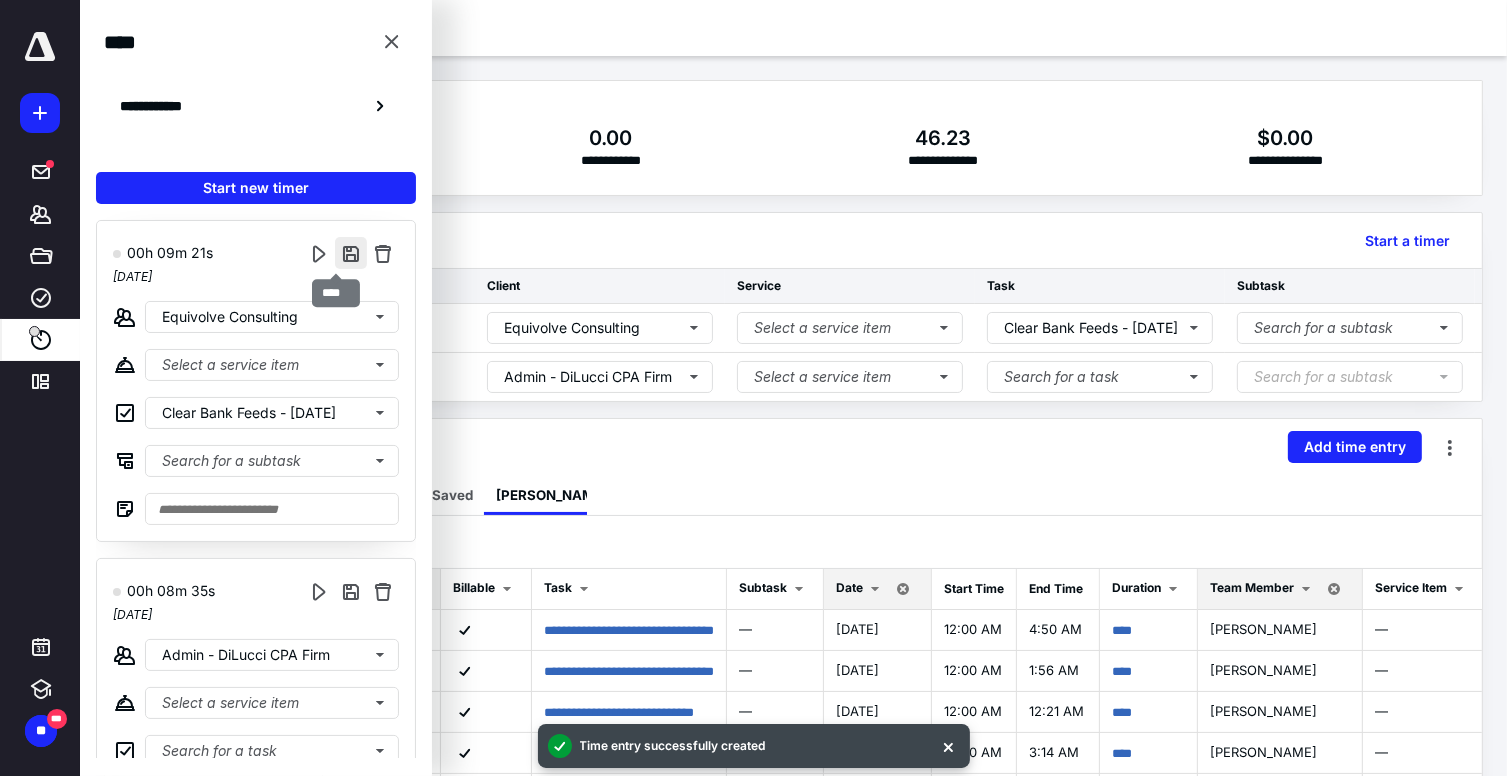 click at bounding box center [351, 253] 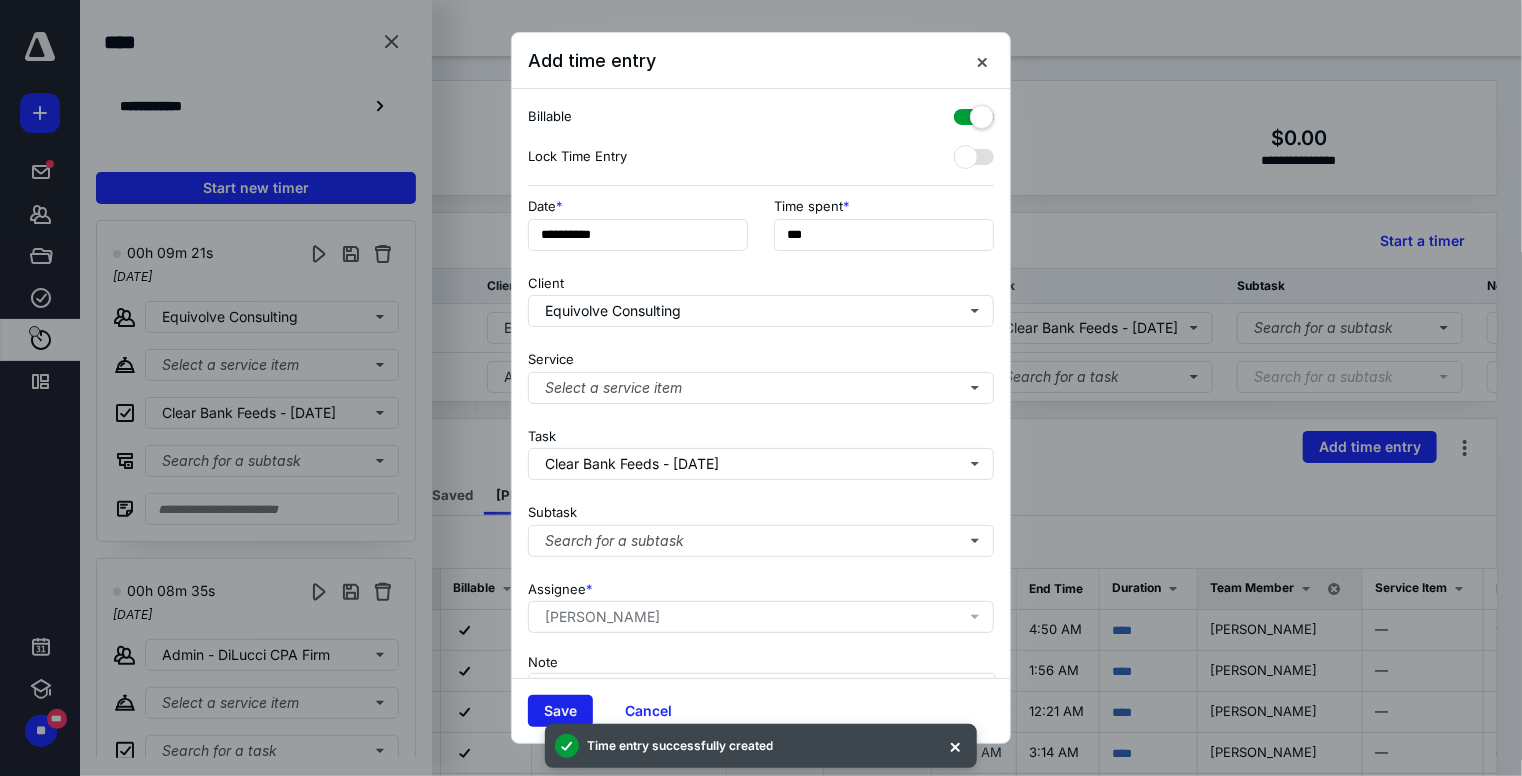 click on "Save" at bounding box center [560, 711] 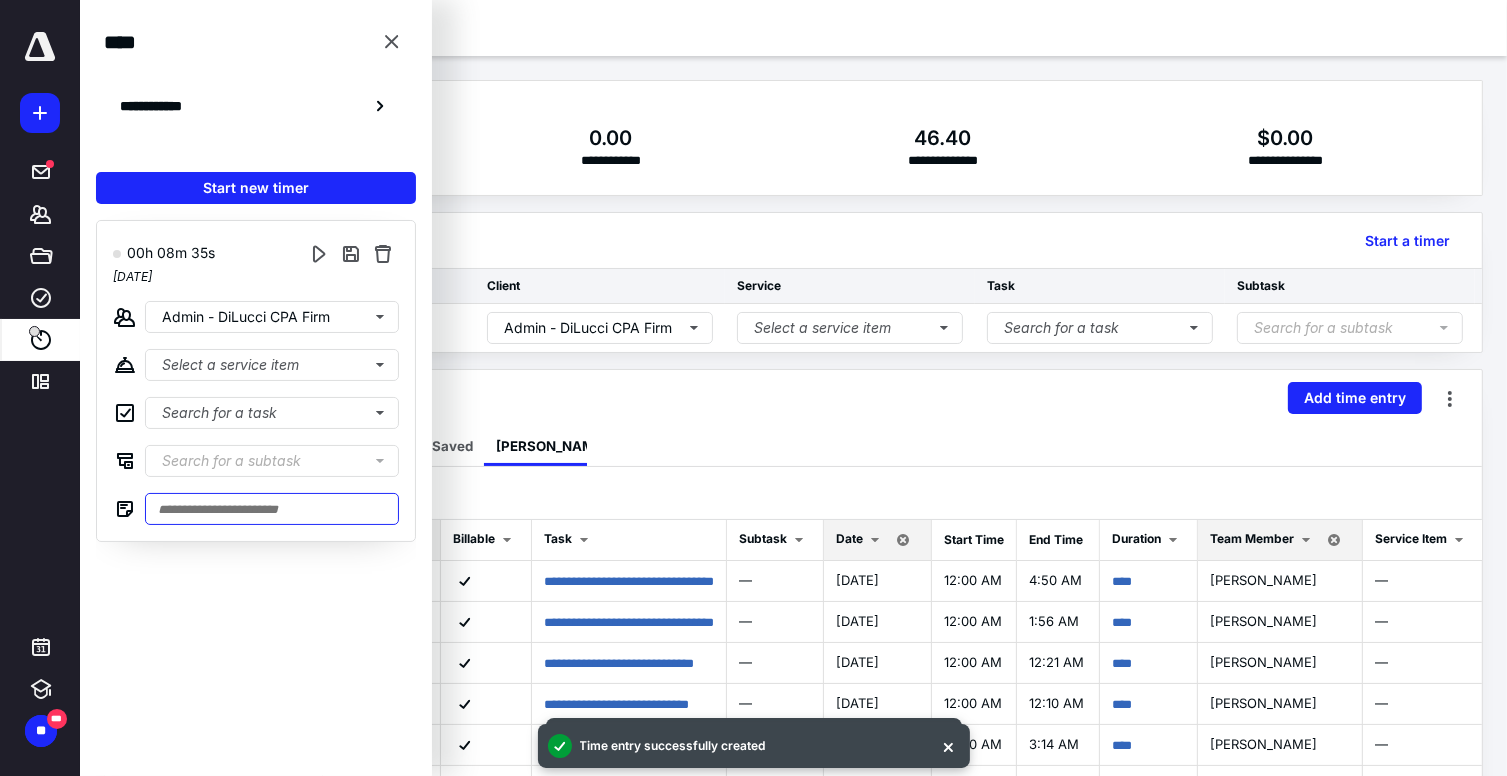 click at bounding box center [272, 509] 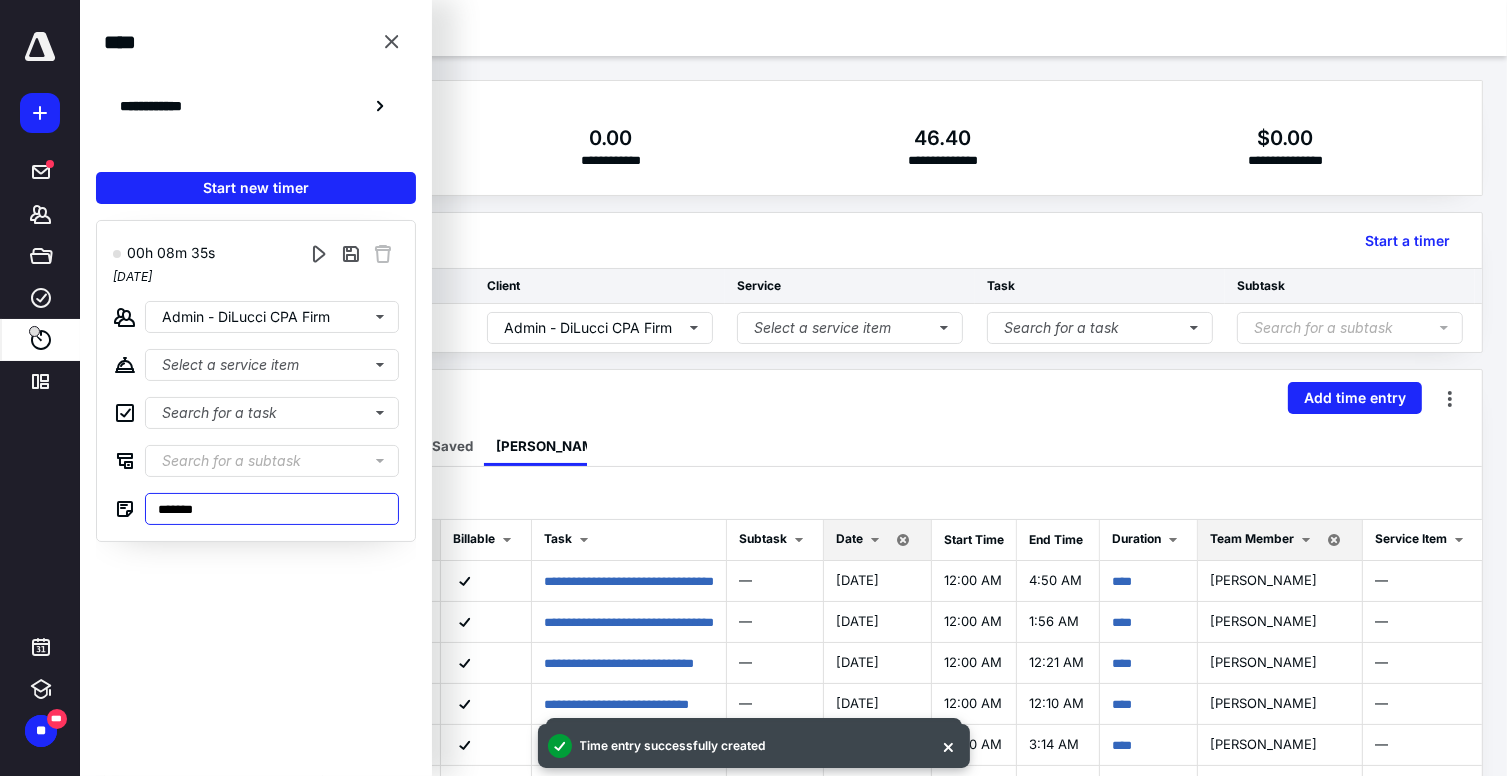 type on "********" 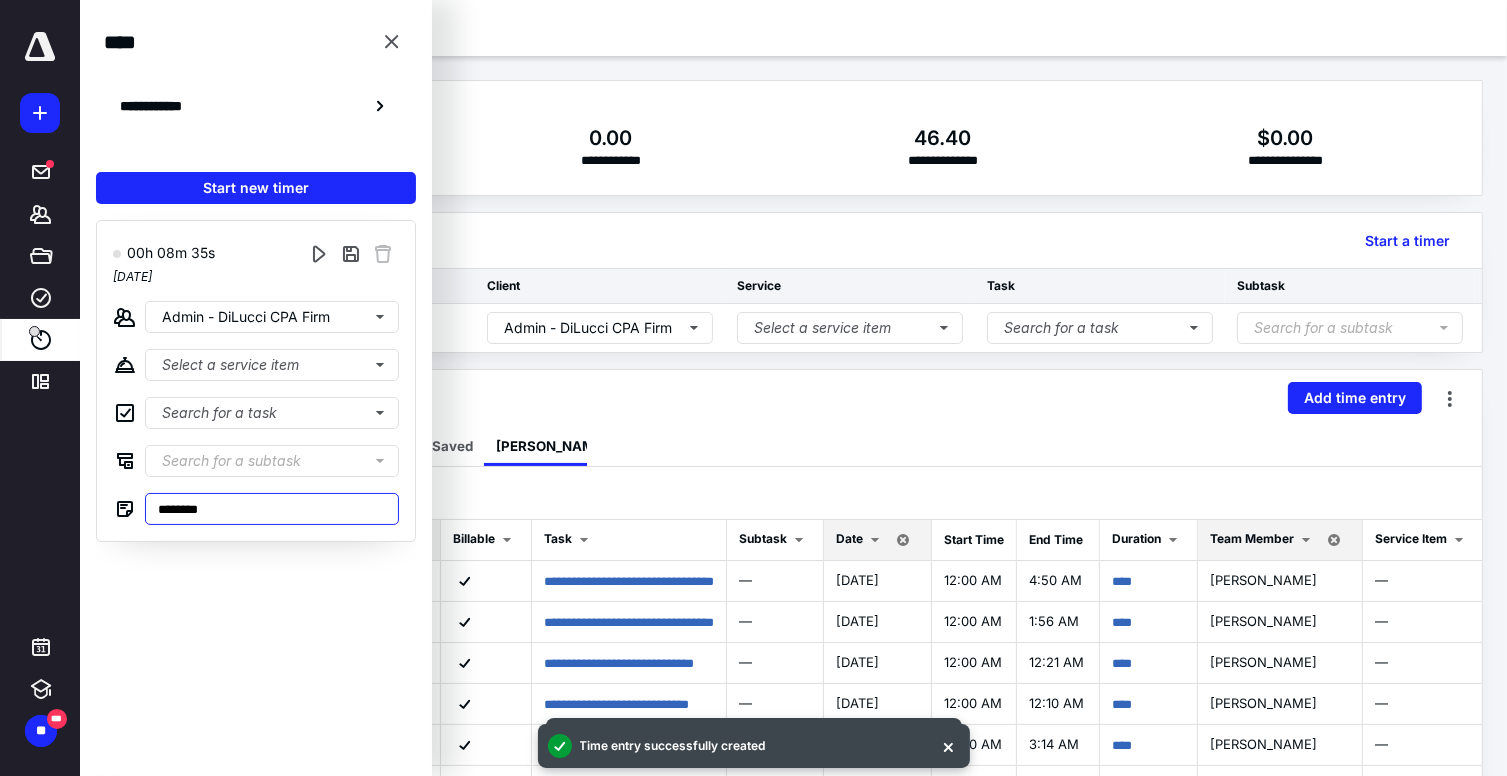 type on "*****" 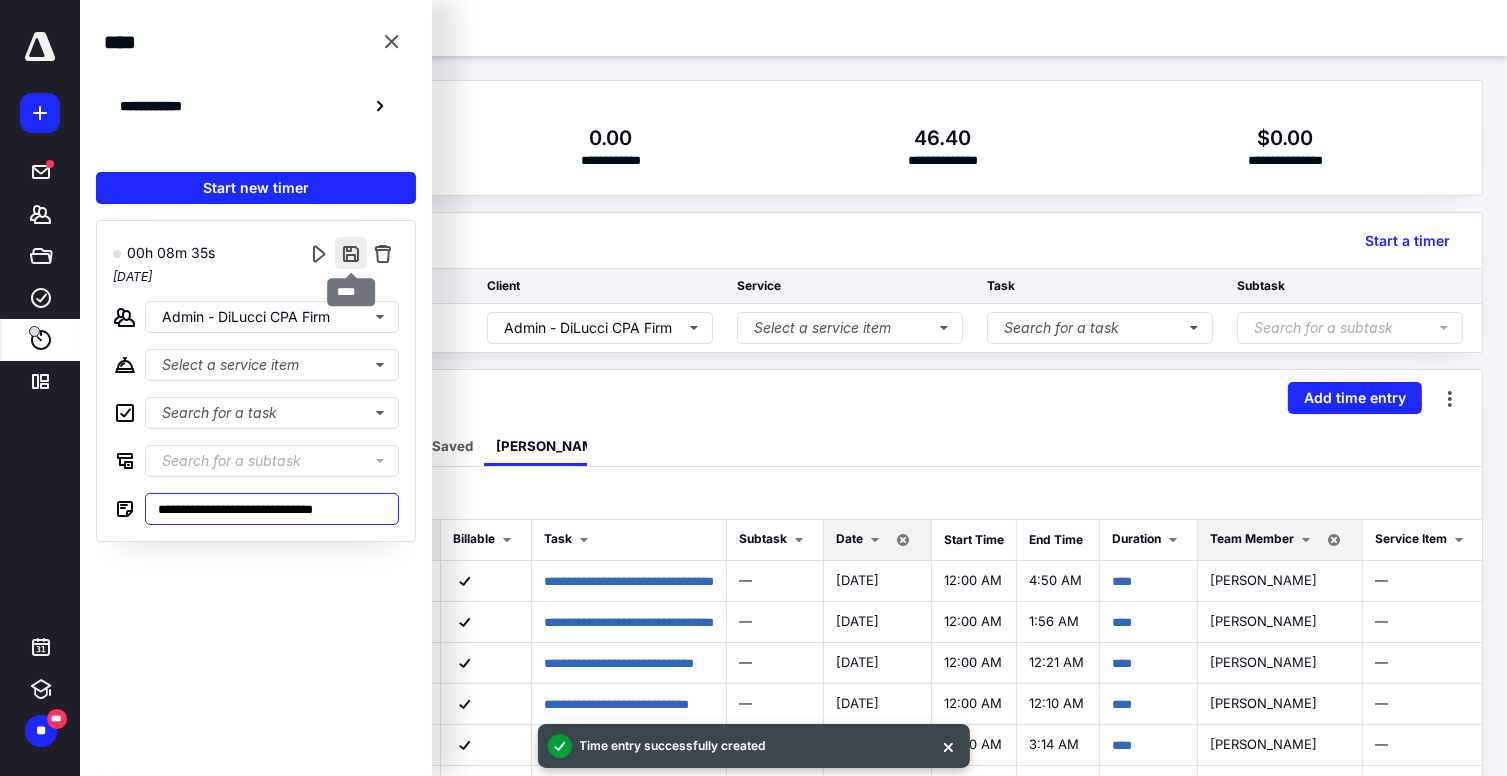 type on "**********" 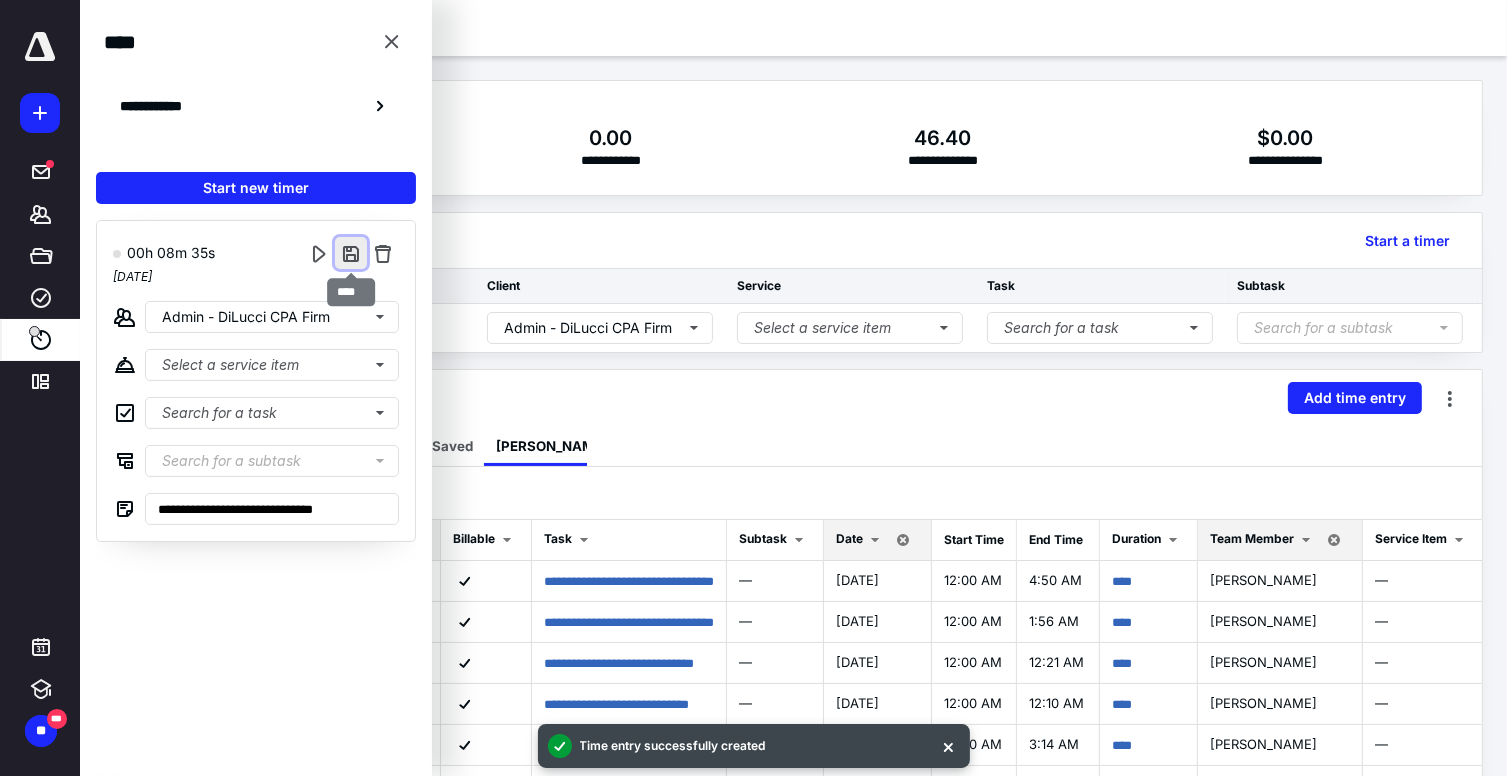 type on "**********" 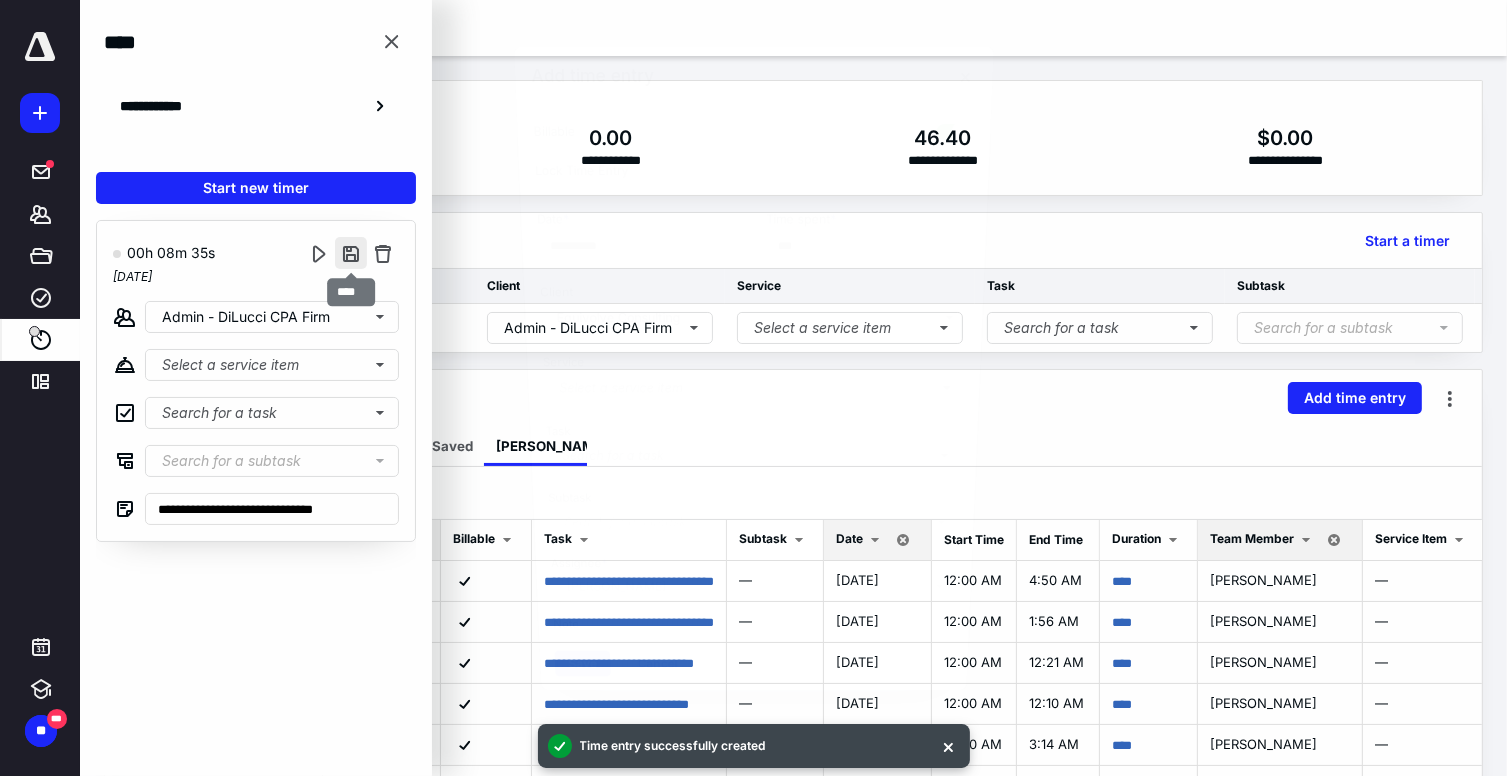type on "**" 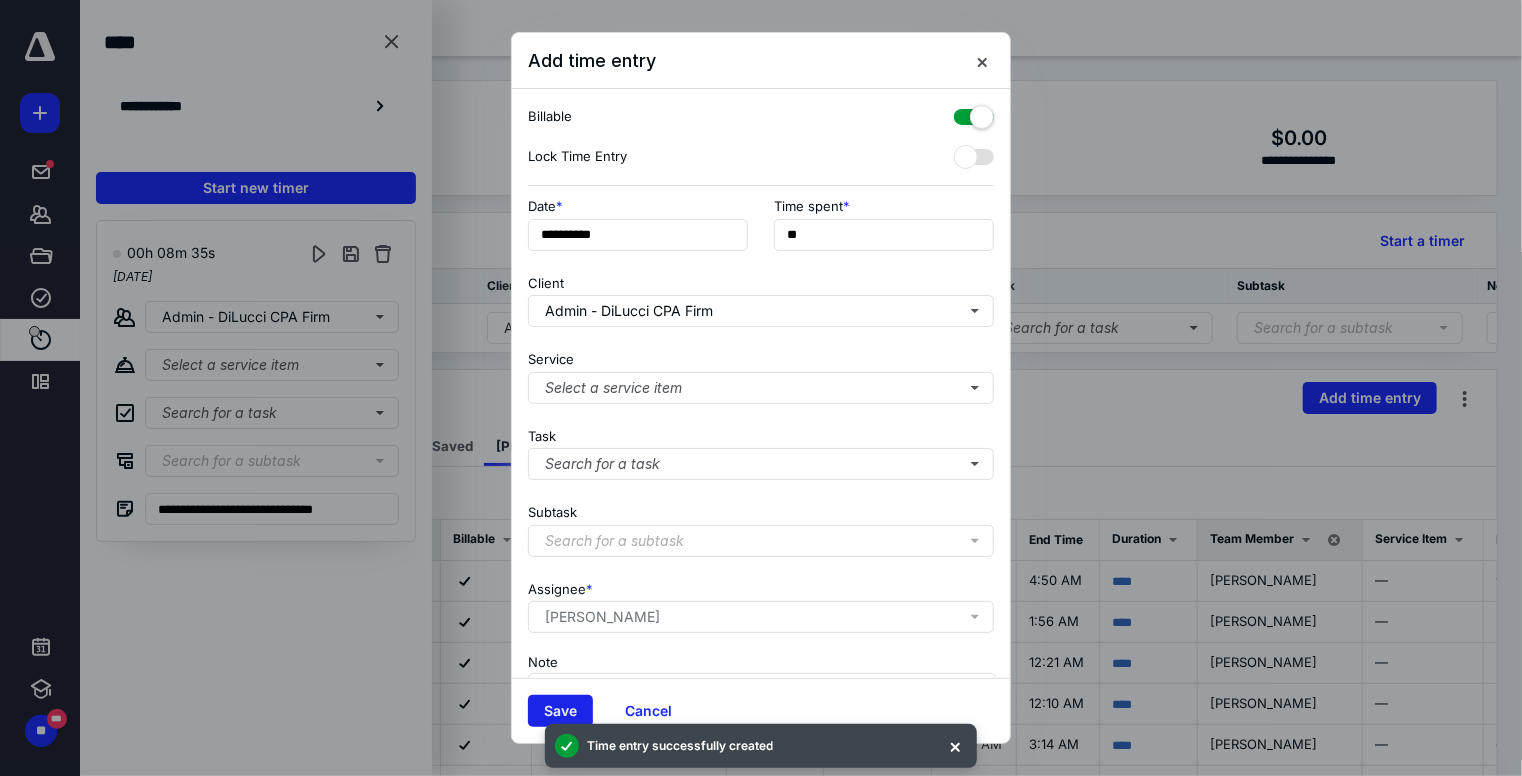 click on "Save" at bounding box center [560, 711] 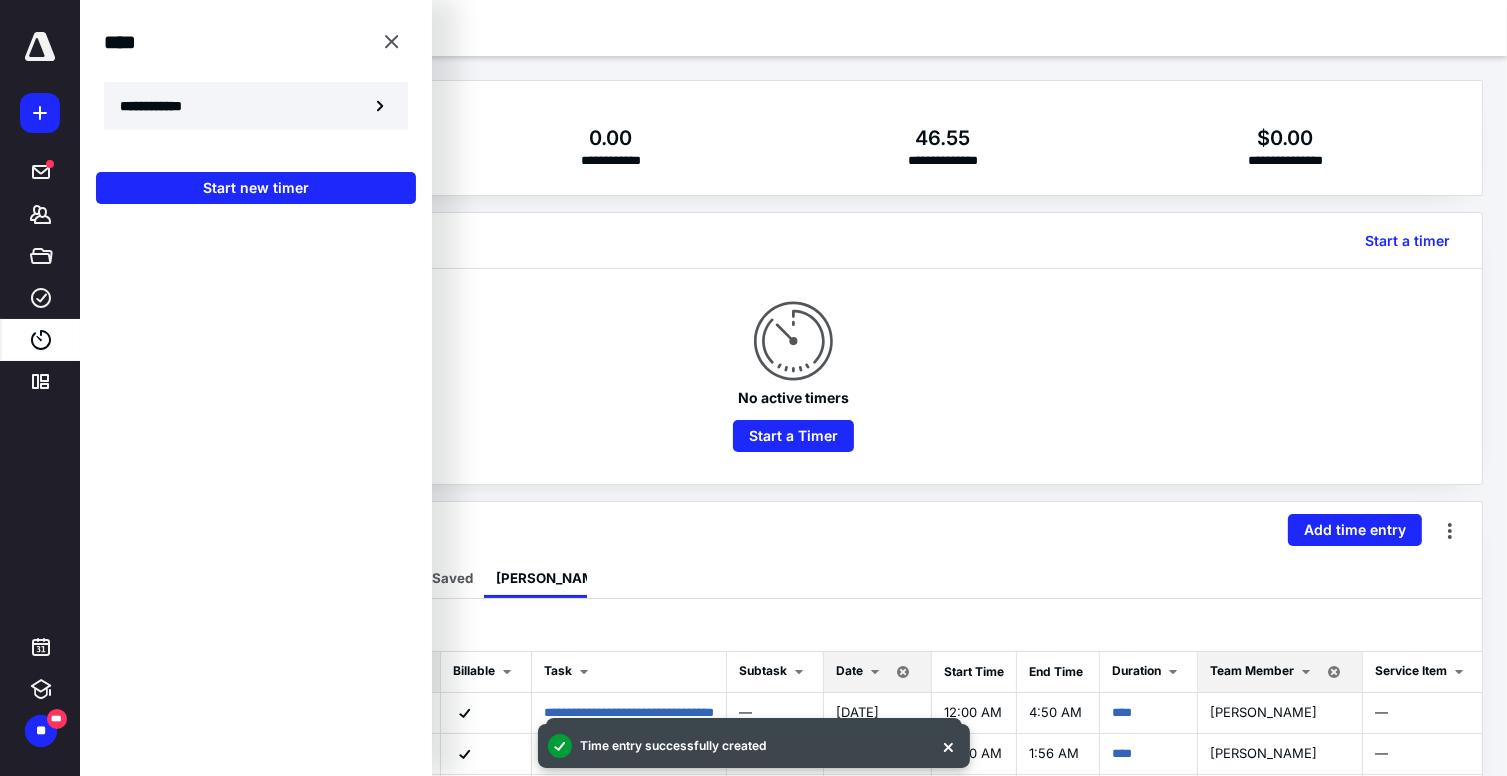 click on "**********" at bounding box center [256, 106] 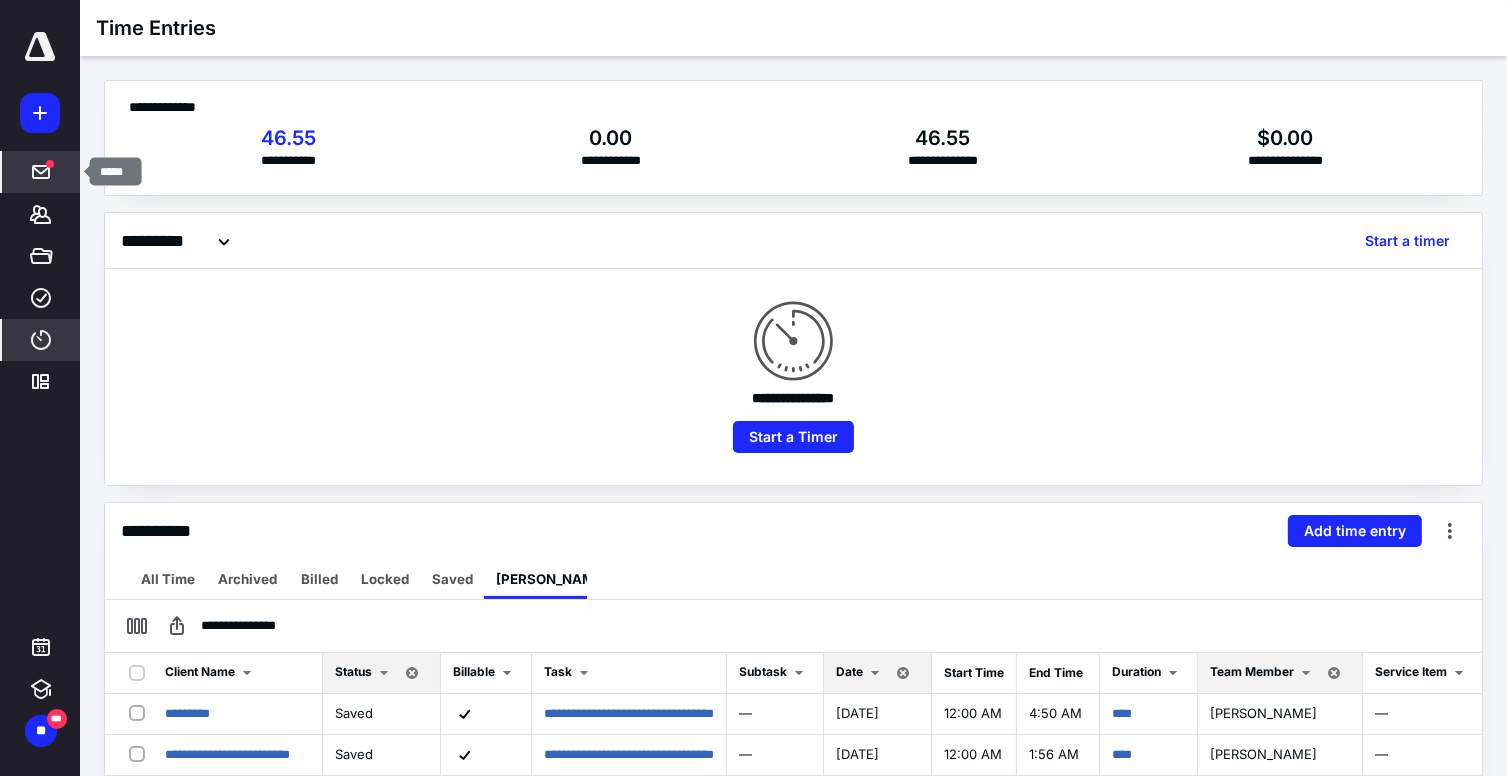 click 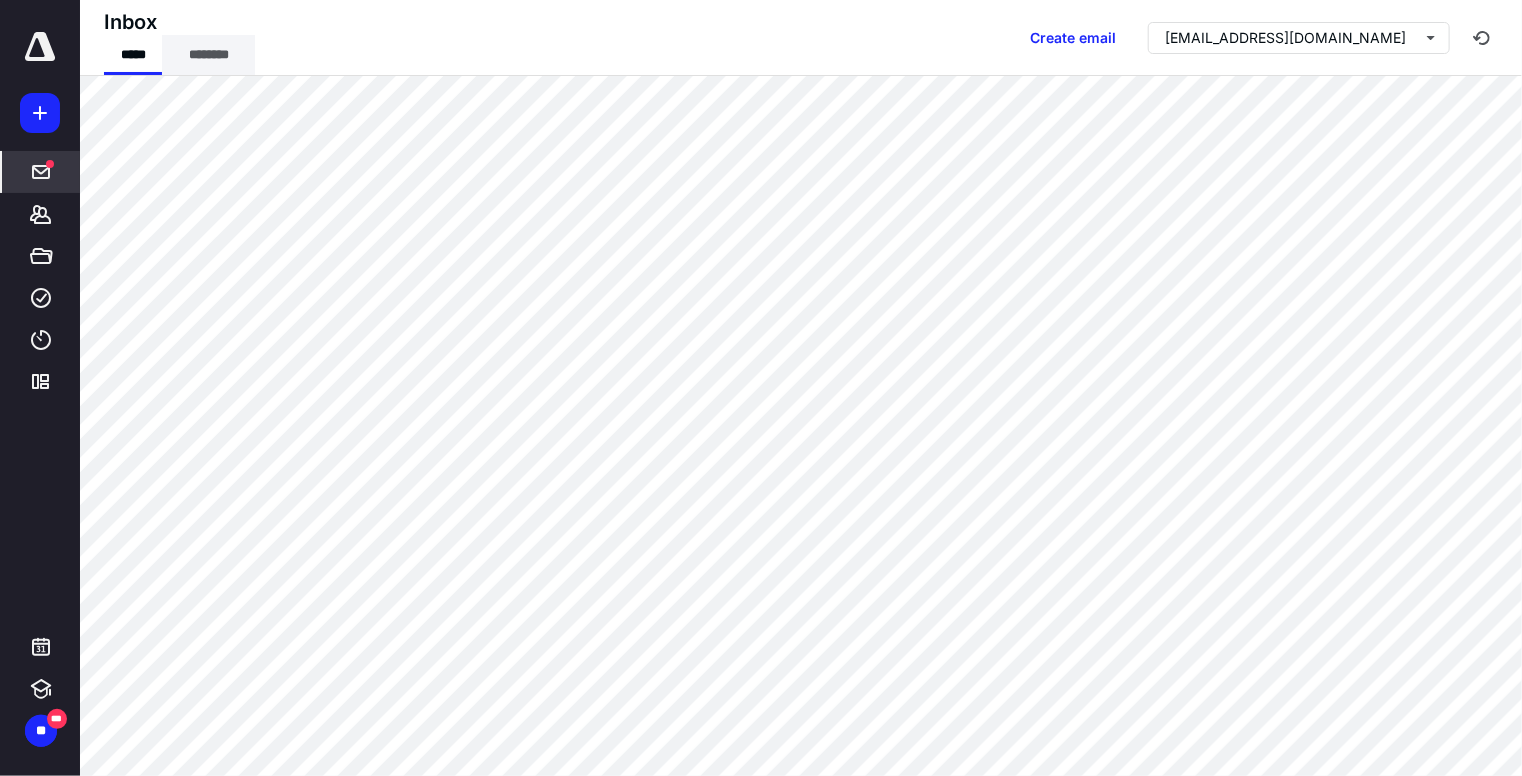 click on "********" at bounding box center [208, 55] 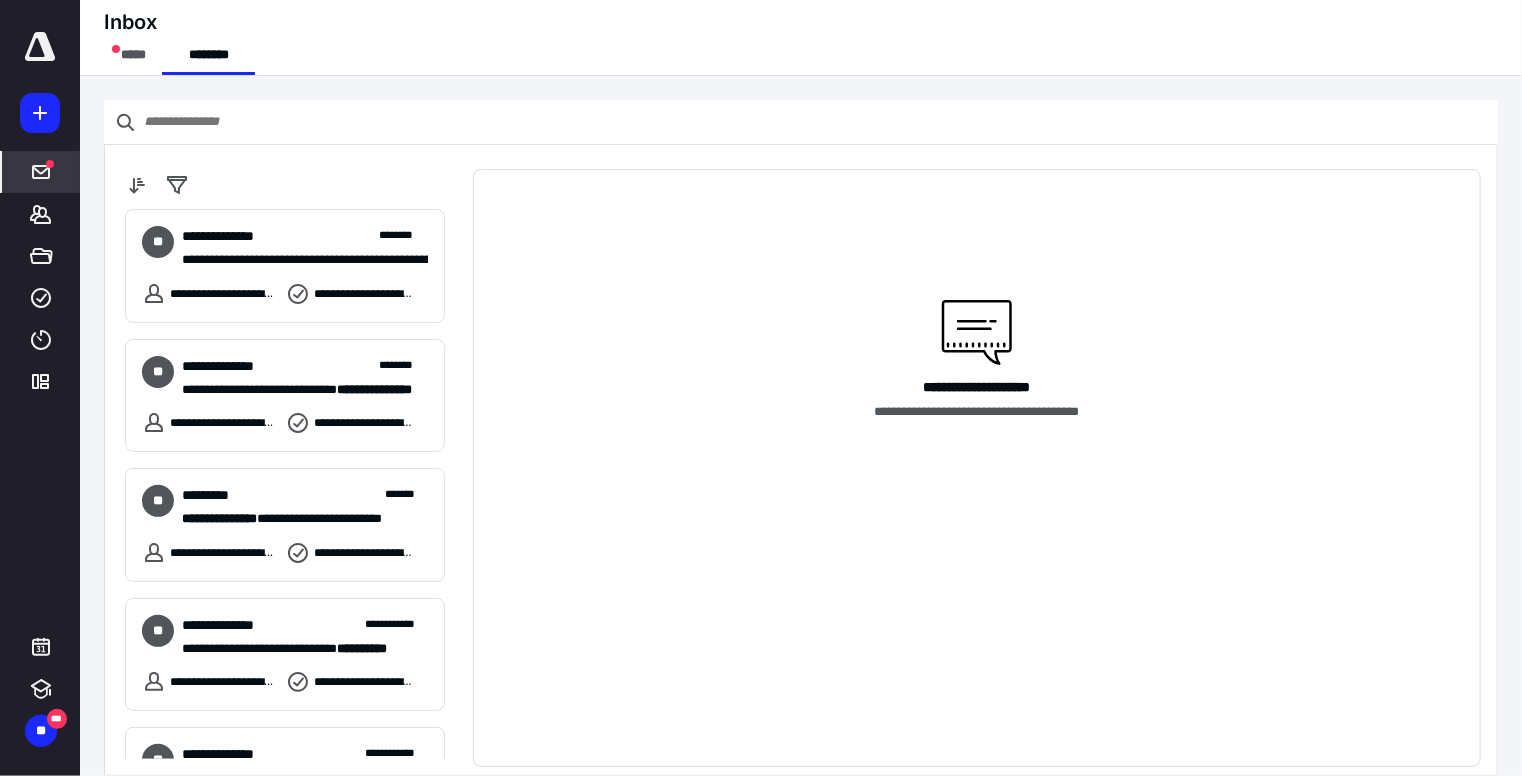 scroll, scrollTop: 484, scrollLeft: 0, axis: vertical 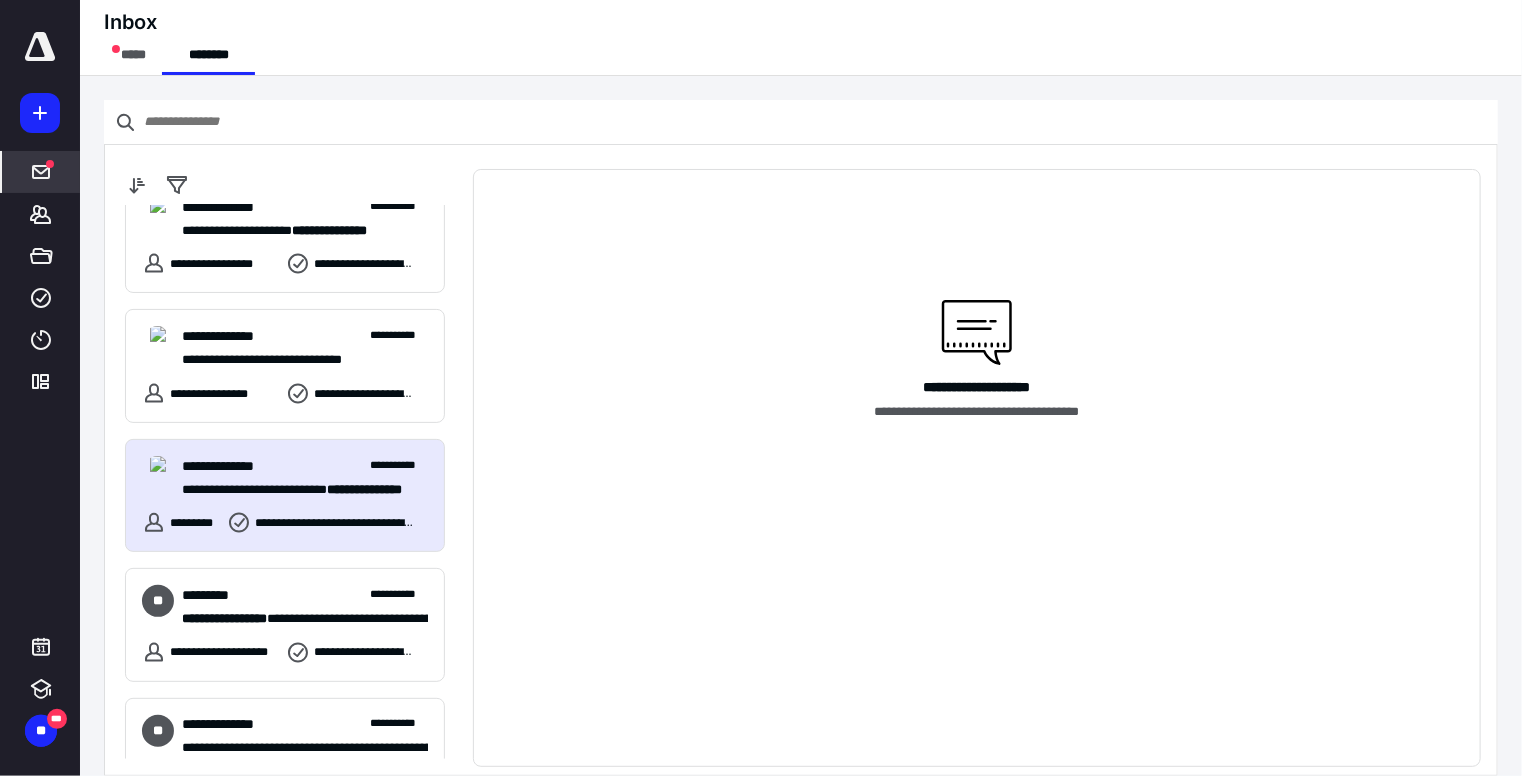 click on "**********" at bounding box center (285, 496) 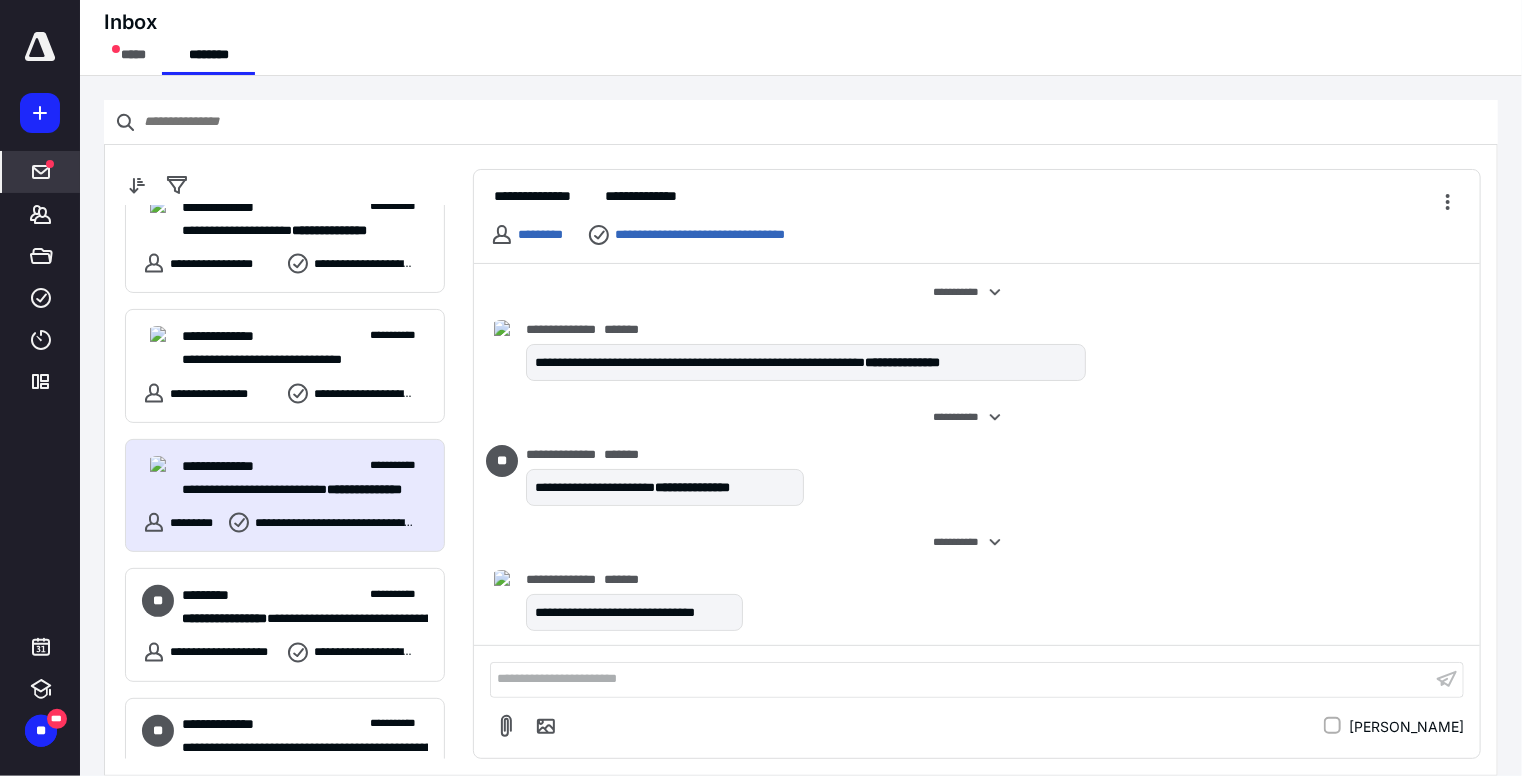 scroll, scrollTop: 1498, scrollLeft: 0, axis: vertical 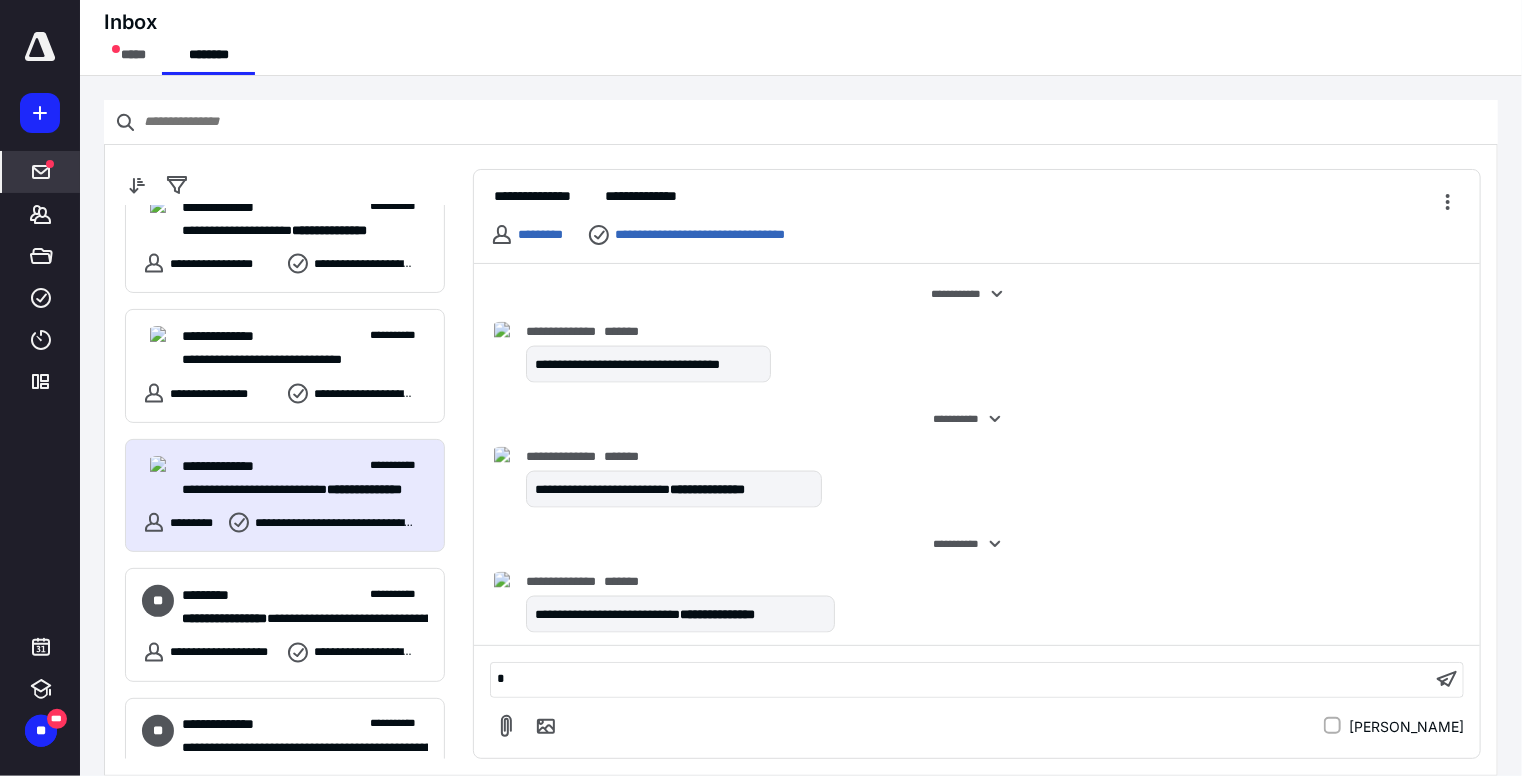 type 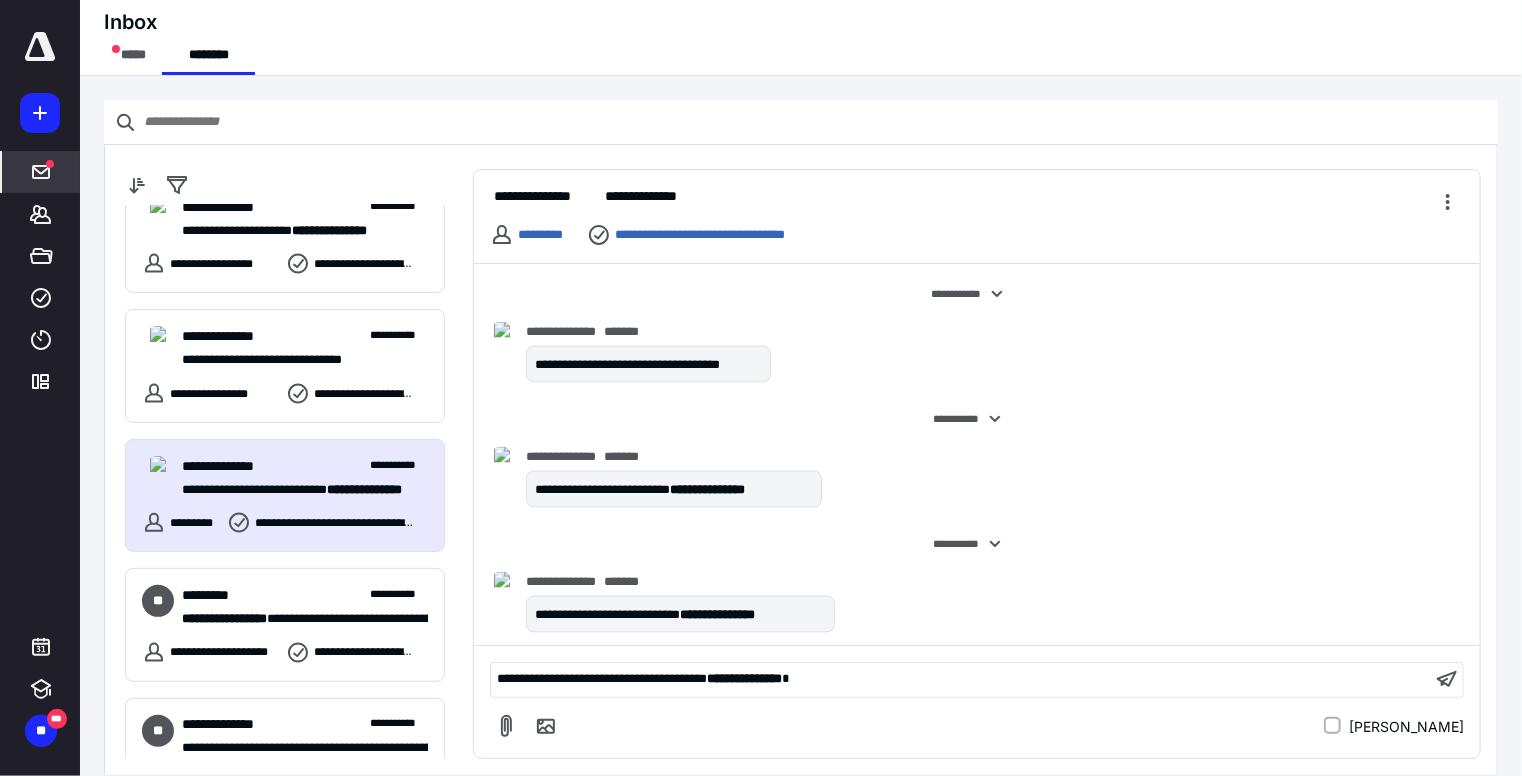 scroll, scrollTop: 1623, scrollLeft: 0, axis: vertical 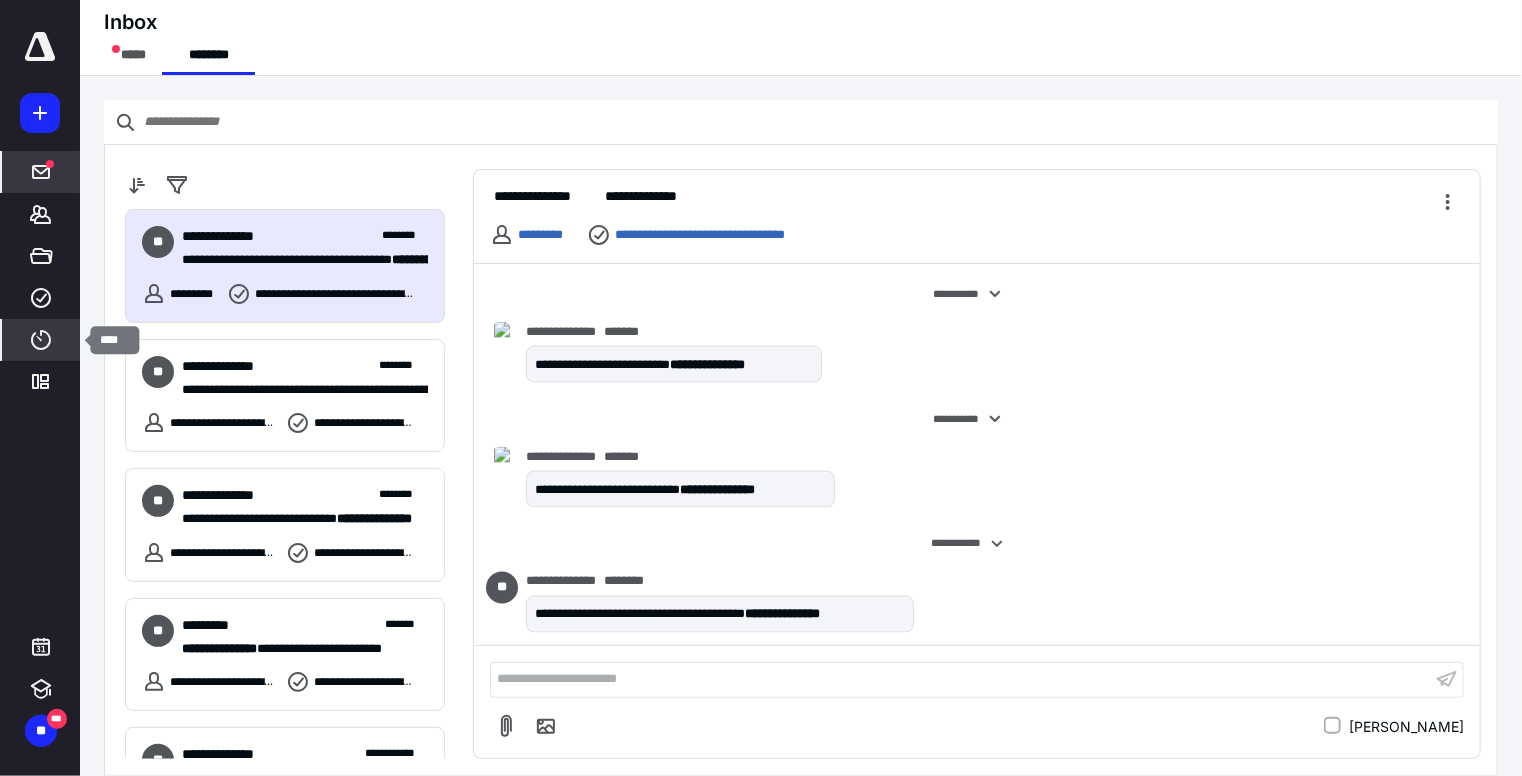 click on "****" at bounding box center (41, 340) 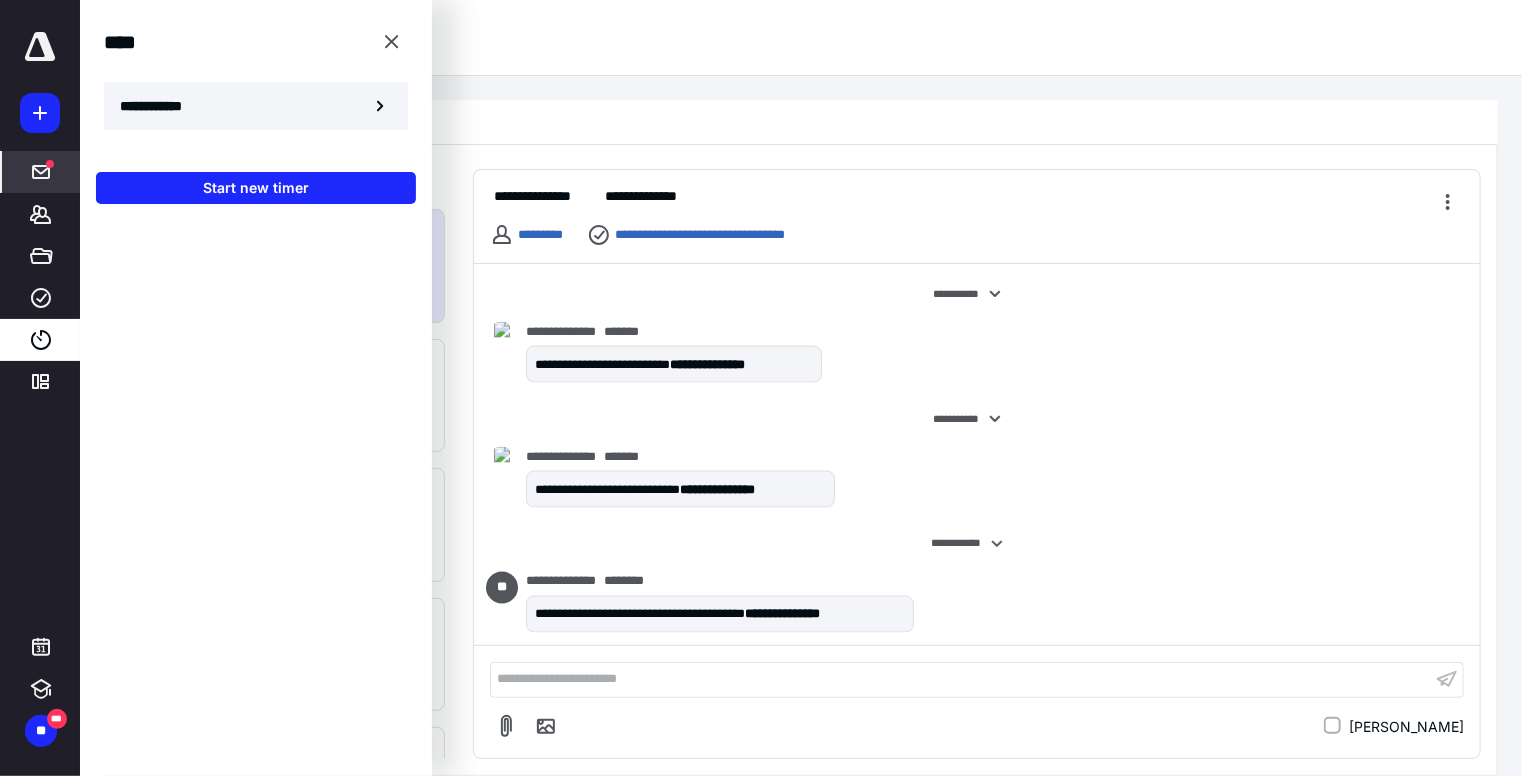 click on "**********" at bounding box center [256, 106] 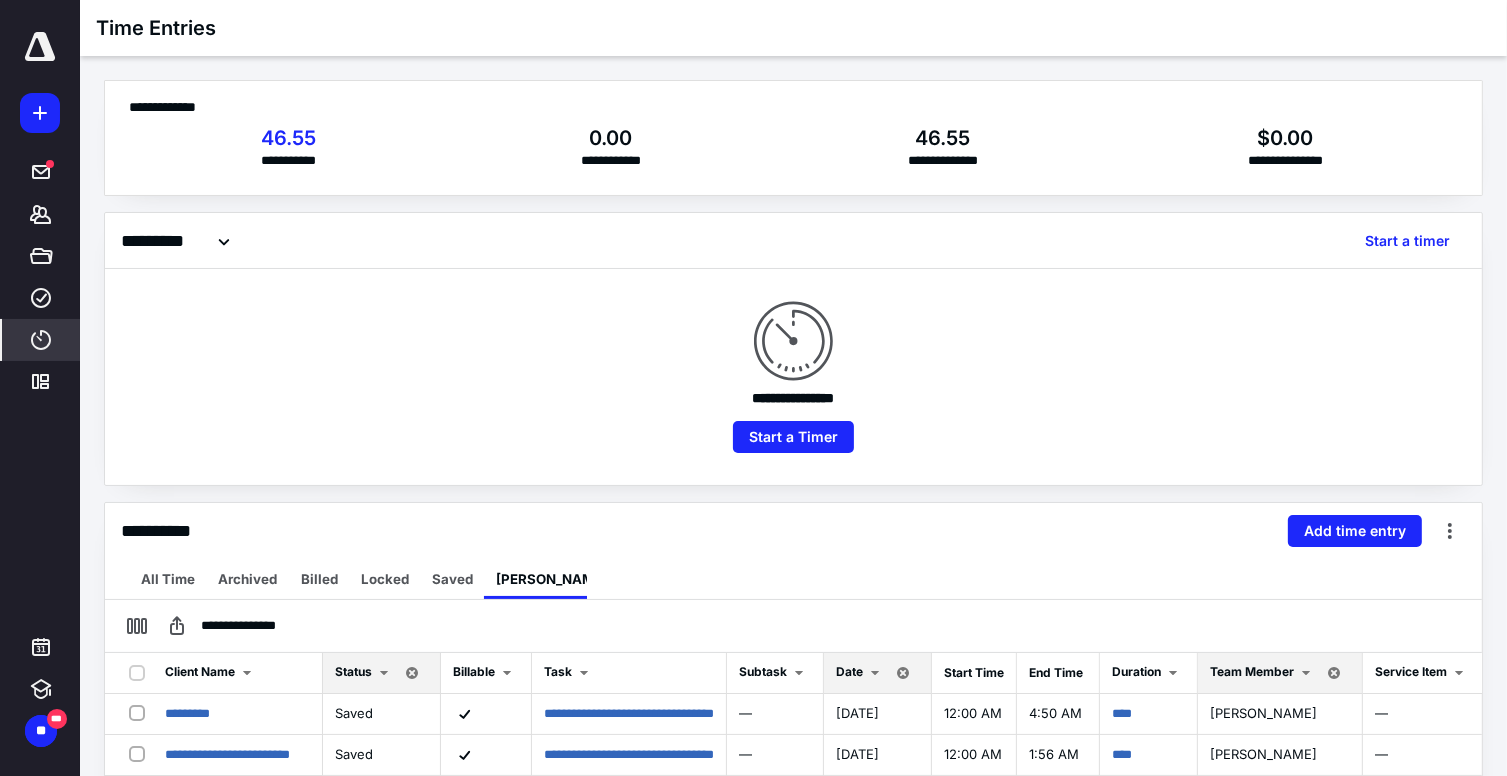 click at bounding box center [875, 673] 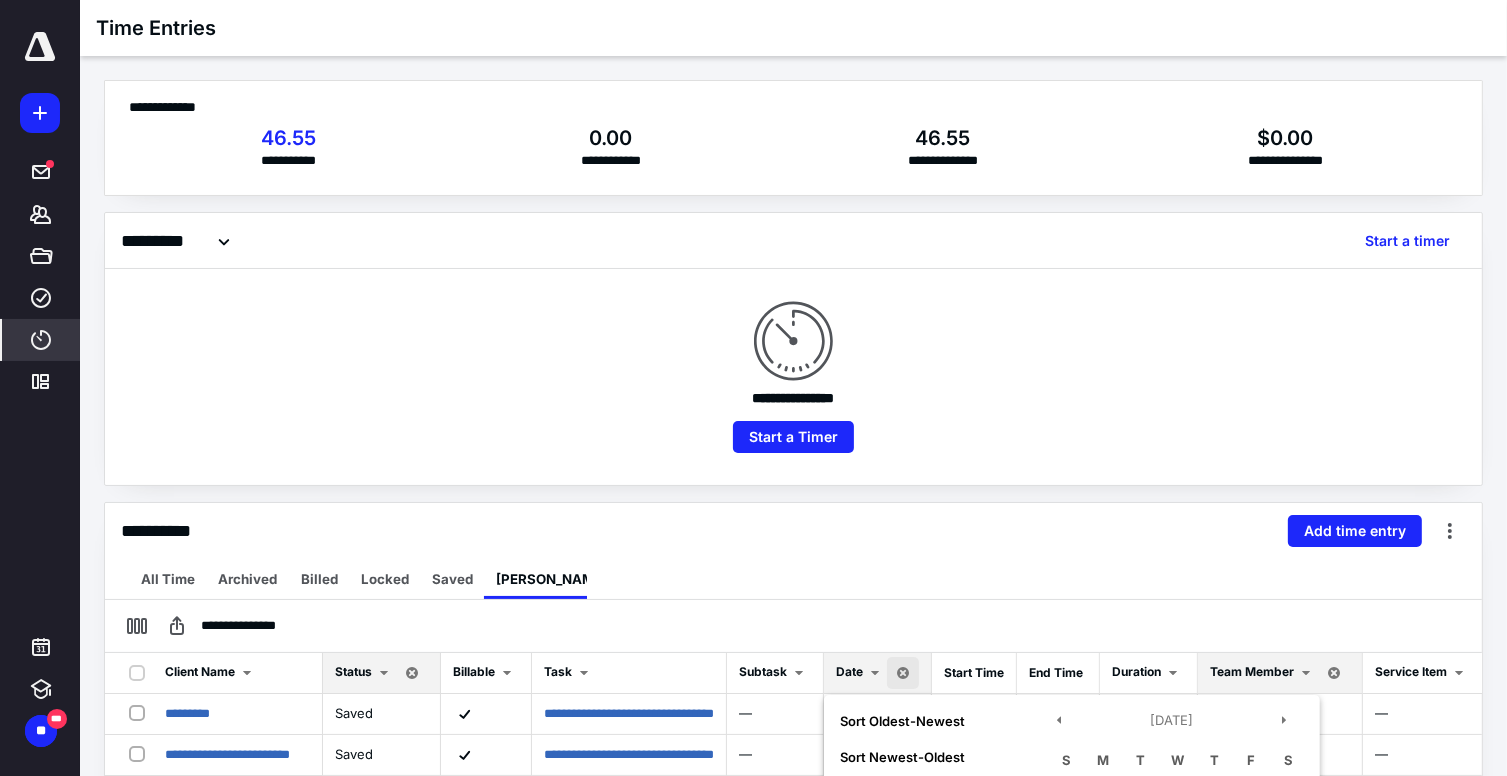 scroll, scrollTop: 443, scrollLeft: 0, axis: vertical 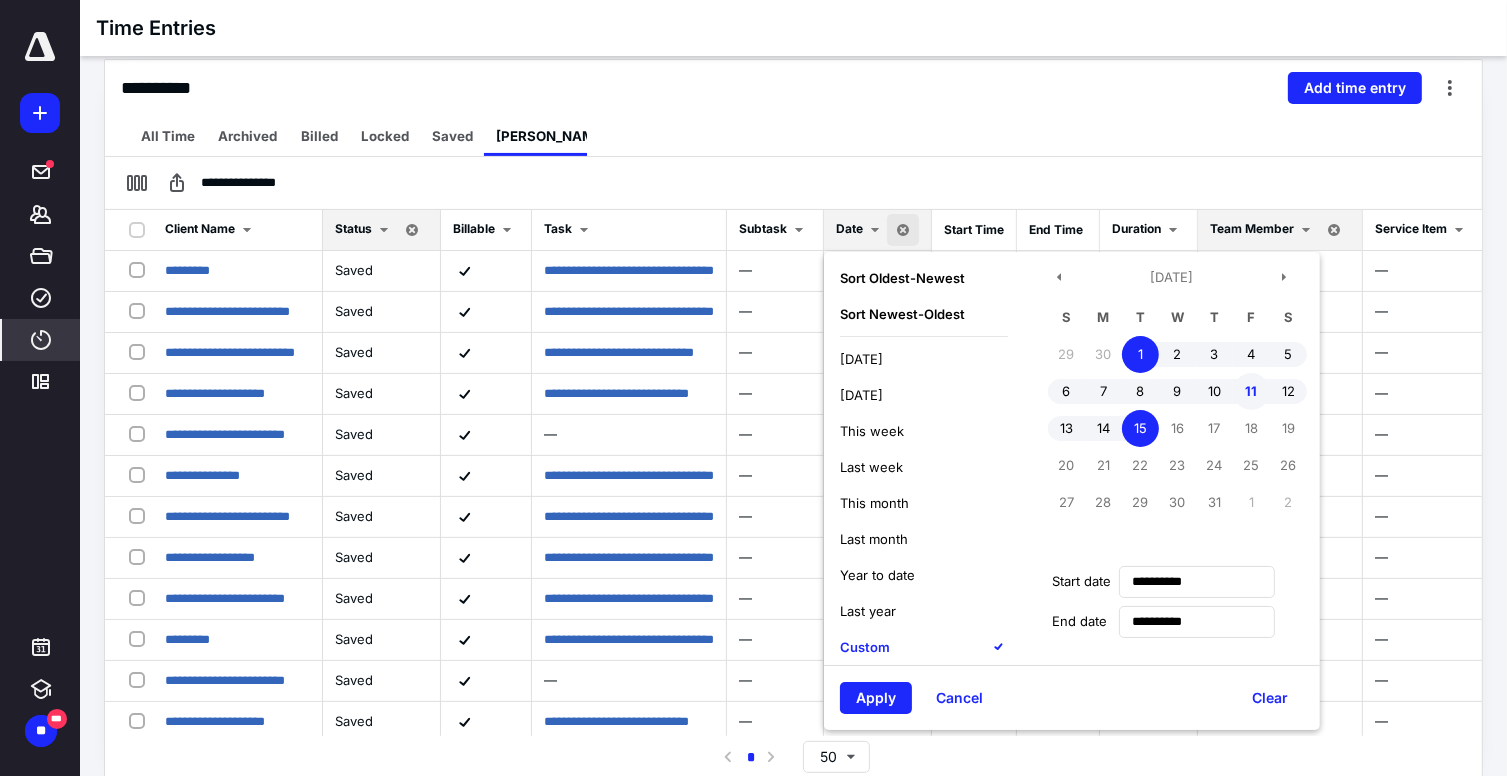 click on "11" at bounding box center [1251, 391] 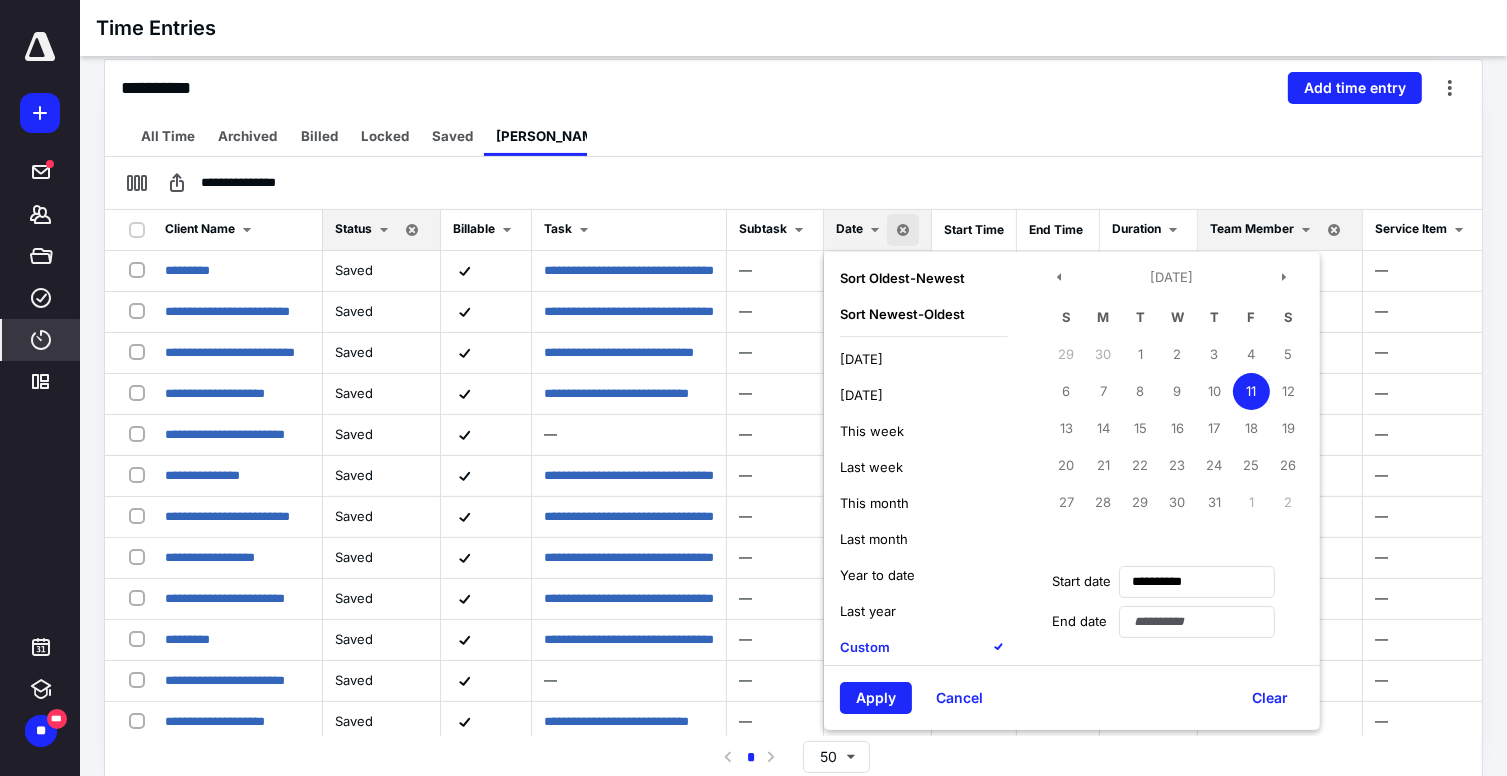 click on "11" at bounding box center (1251, 391) 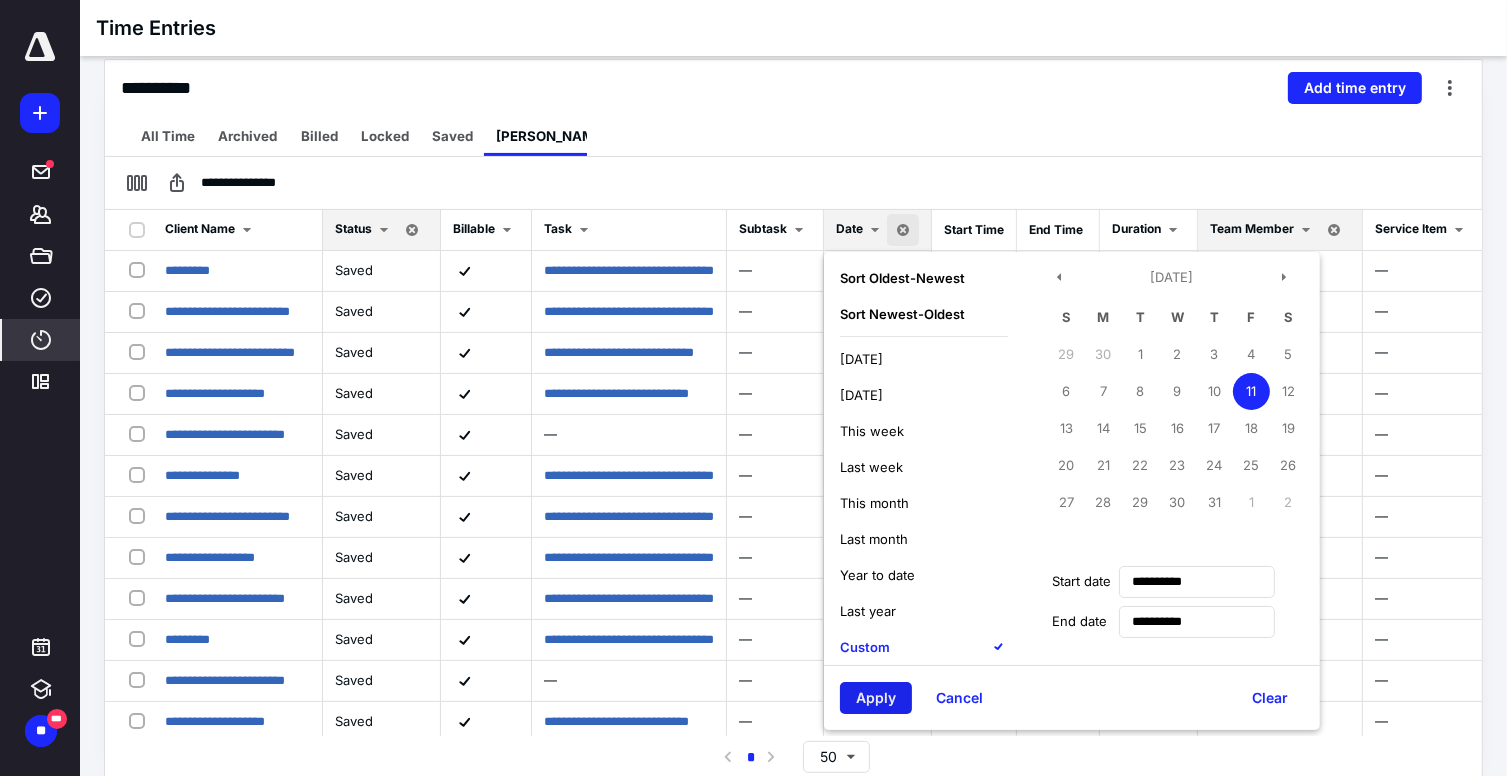 click on "Apply" at bounding box center [876, 698] 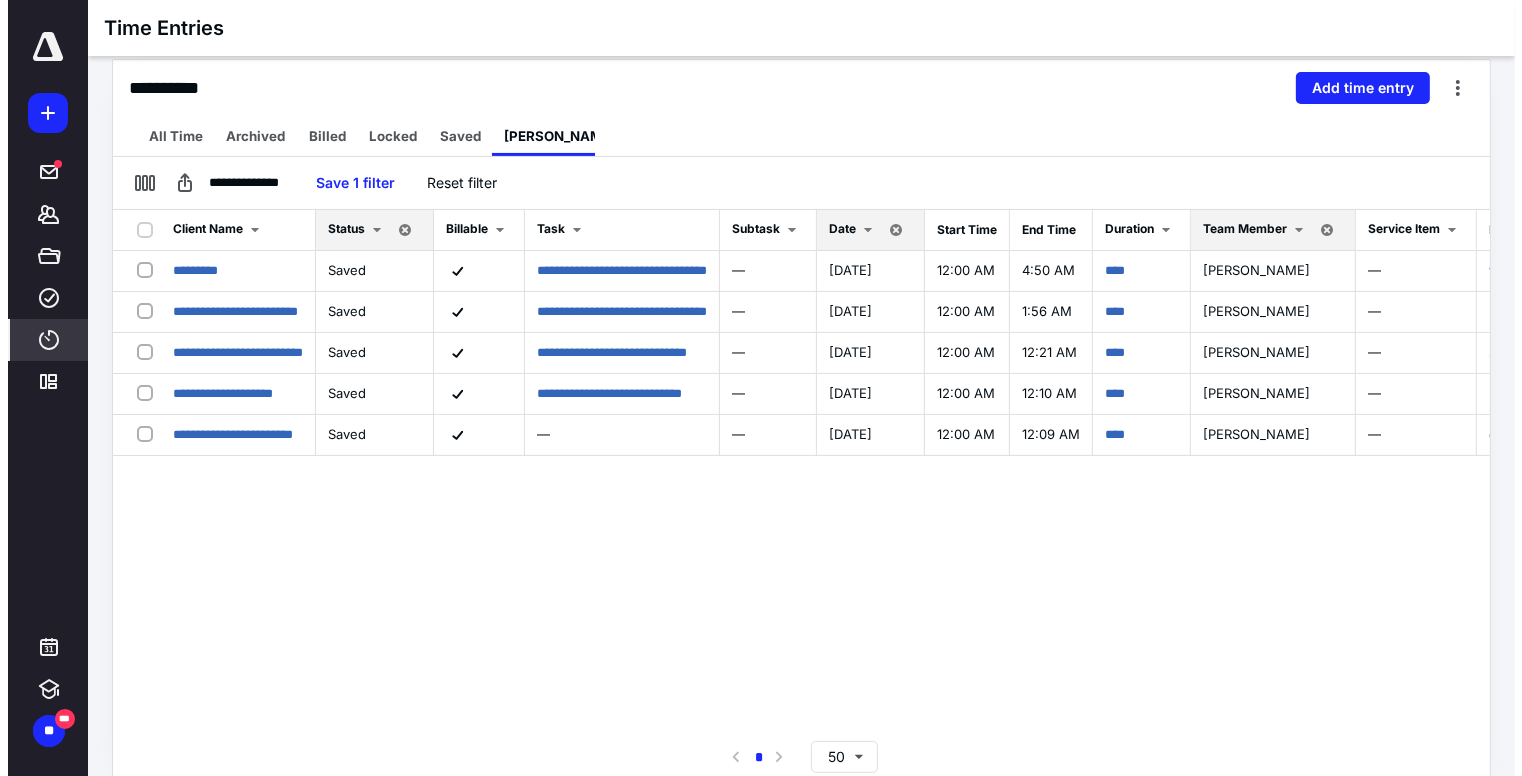 scroll, scrollTop: 0, scrollLeft: 0, axis: both 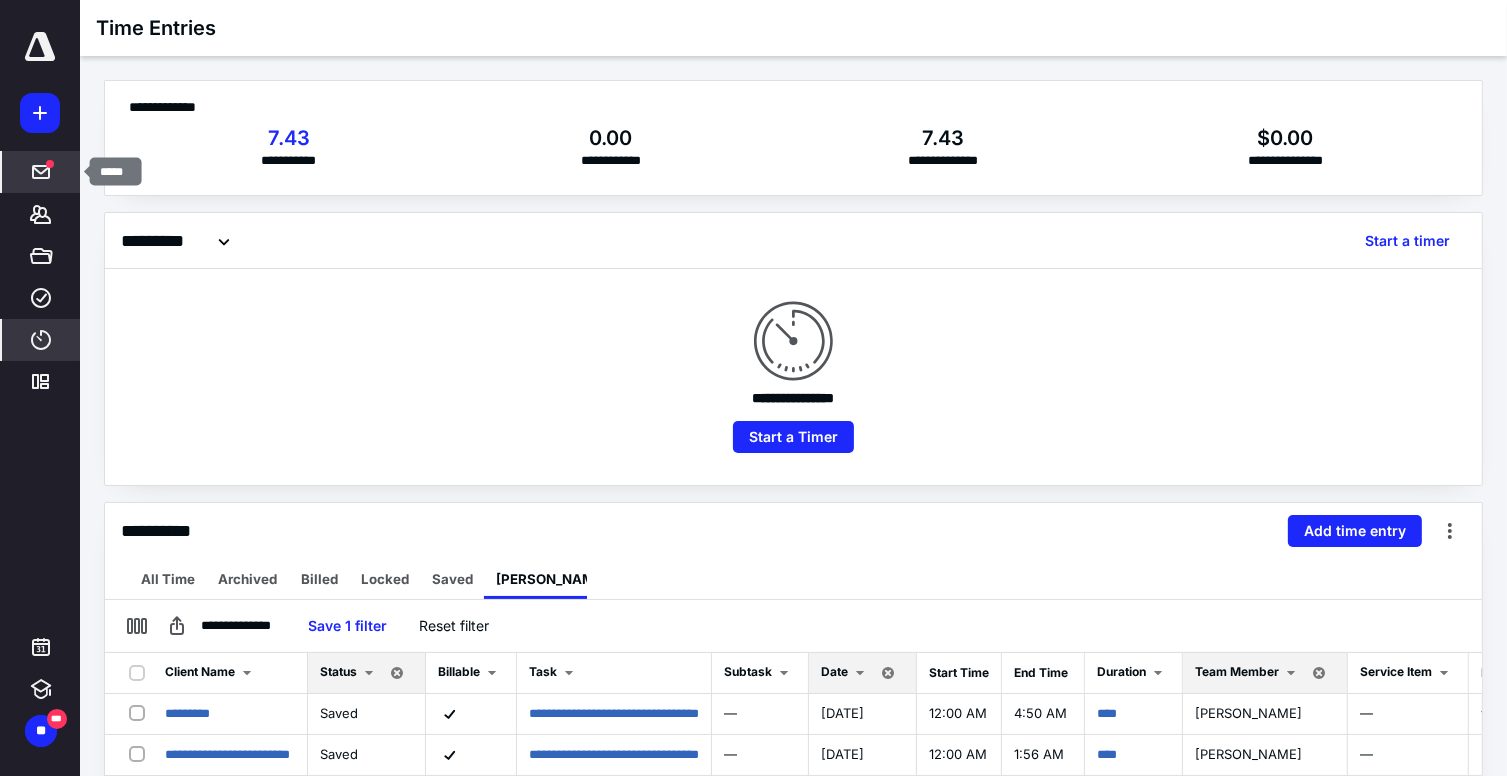 click 